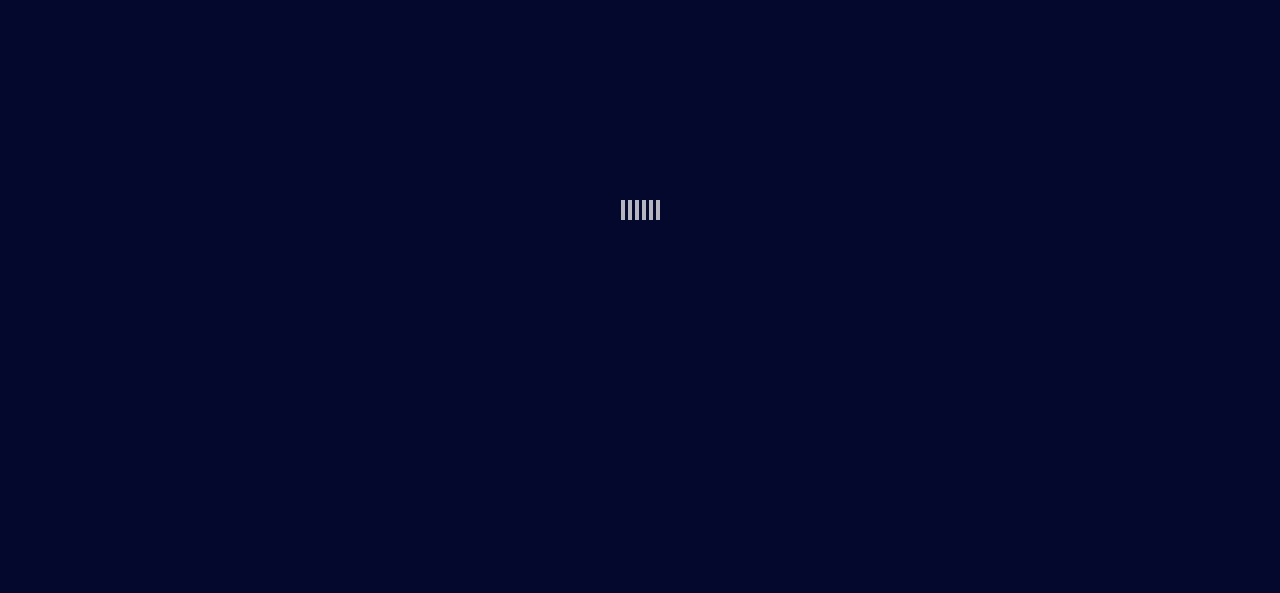 scroll, scrollTop: 0, scrollLeft: 0, axis: both 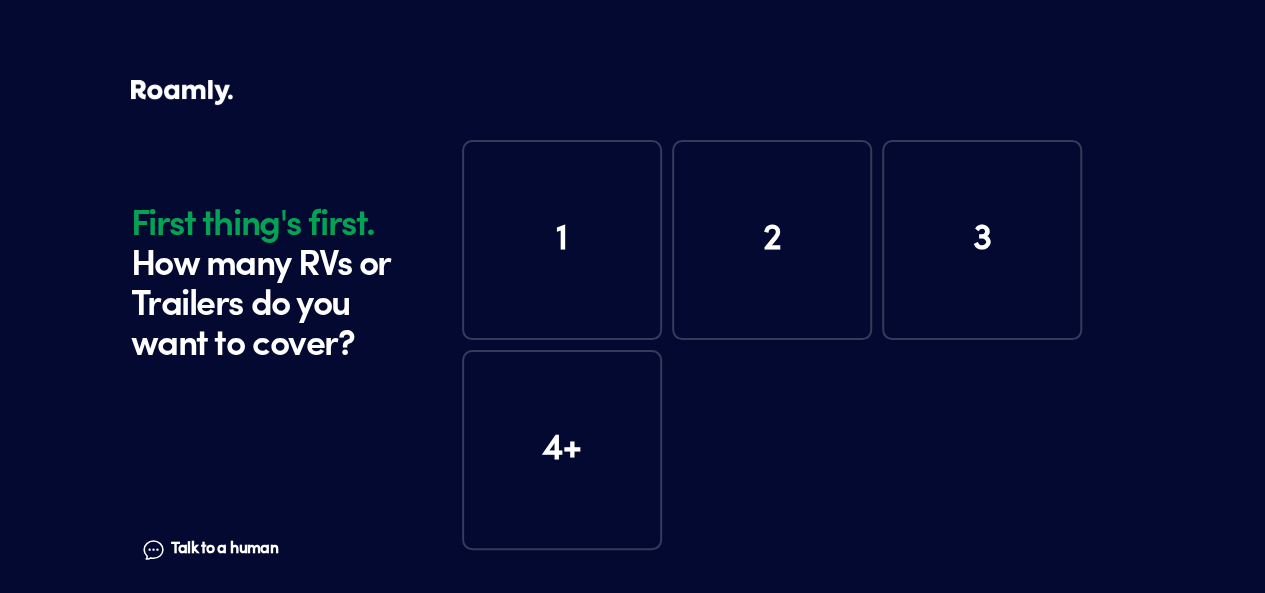 click on "1" at bounding box center (562, 240) 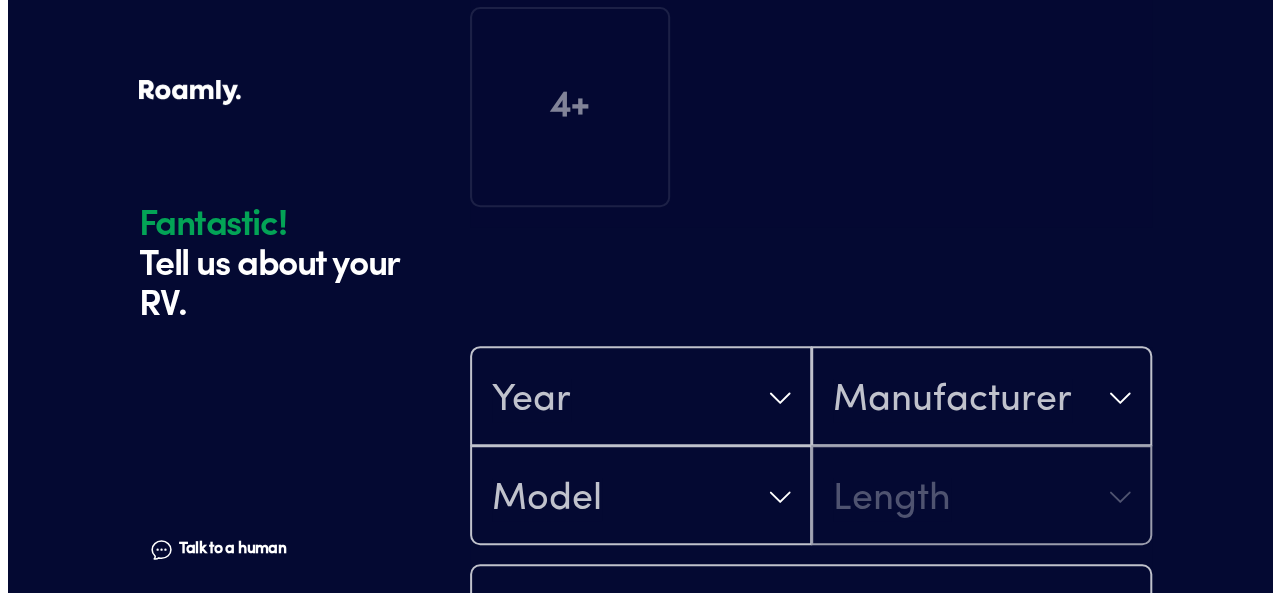 scroll, scrollTop: 390, scrollLeft: 0, axis: vertical 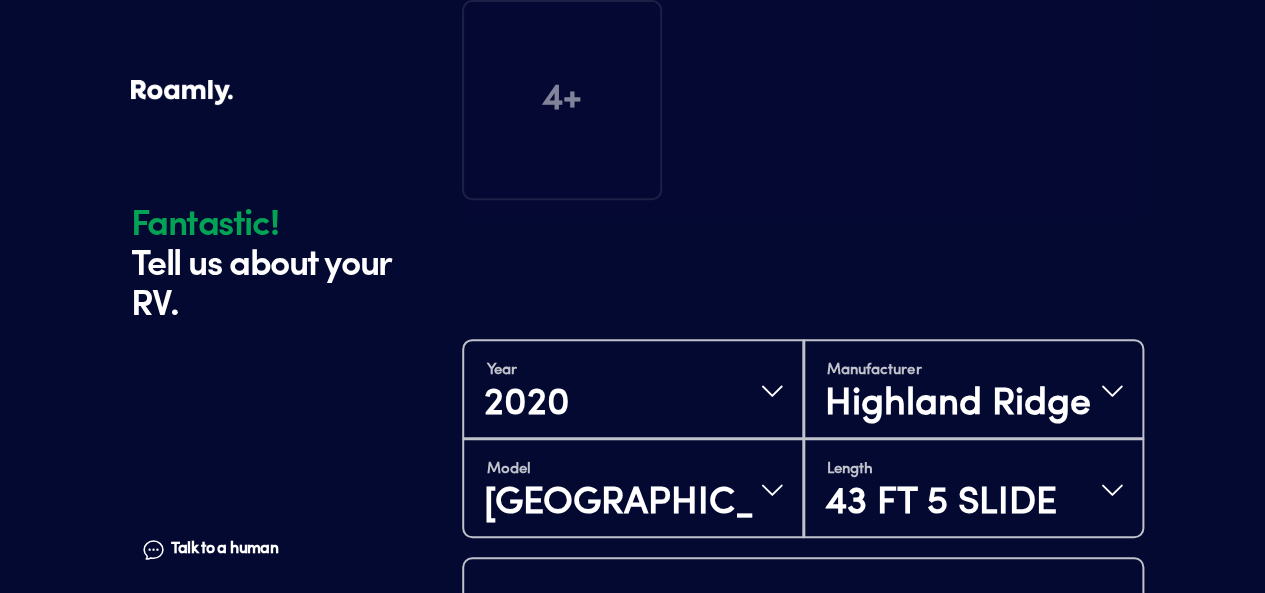 drag, startPoint x: 1244, startPoint y: 375, endPoint x: 1244, endPoint y: 389, distance: 14 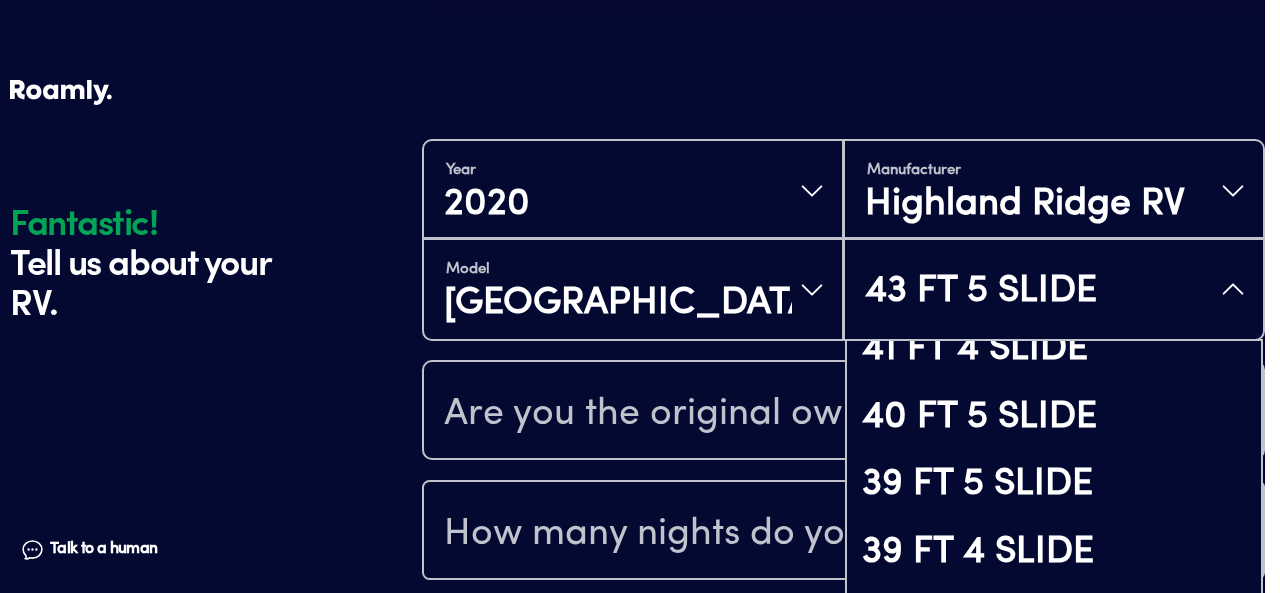 scroll, scrollTop: 126, scrollLeft: 0, axis: vertical 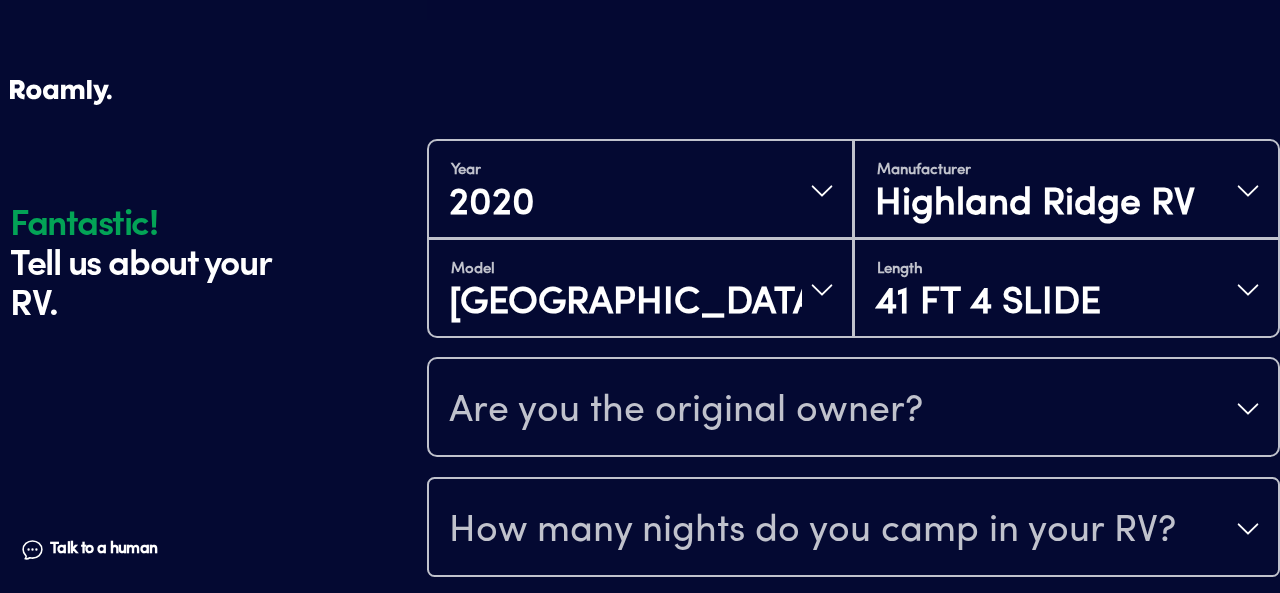 click on "Are you the original owner?" at bounding box center (853, 409) 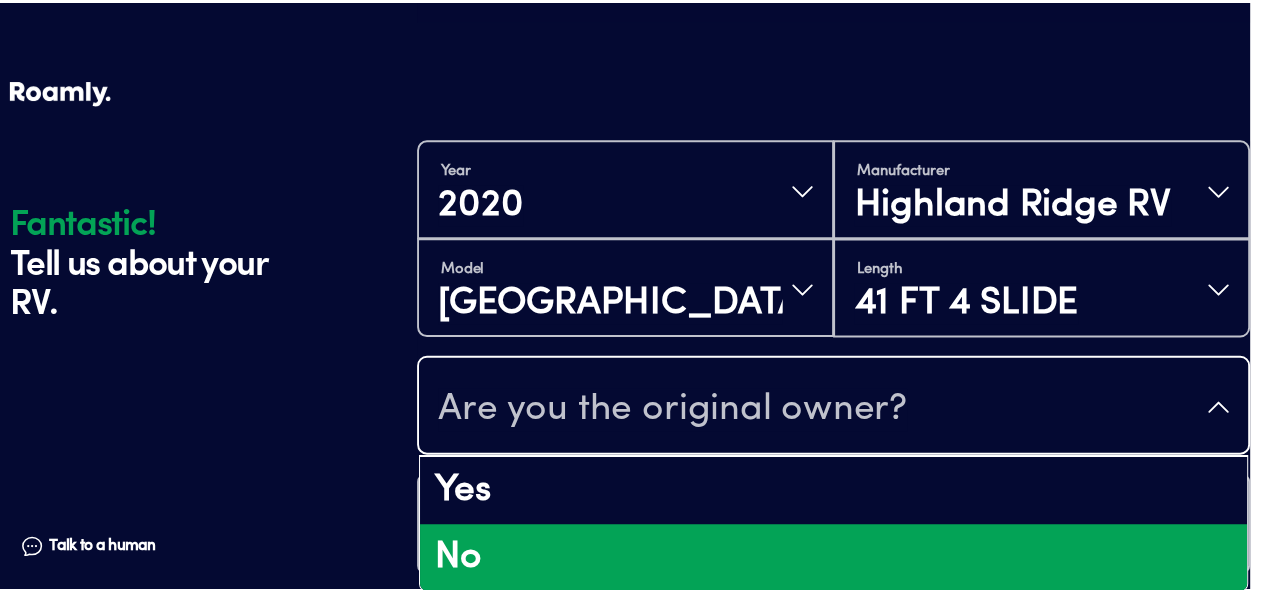 scroll, scrollTop: 390, scrollLeft: 0, axis: vertical 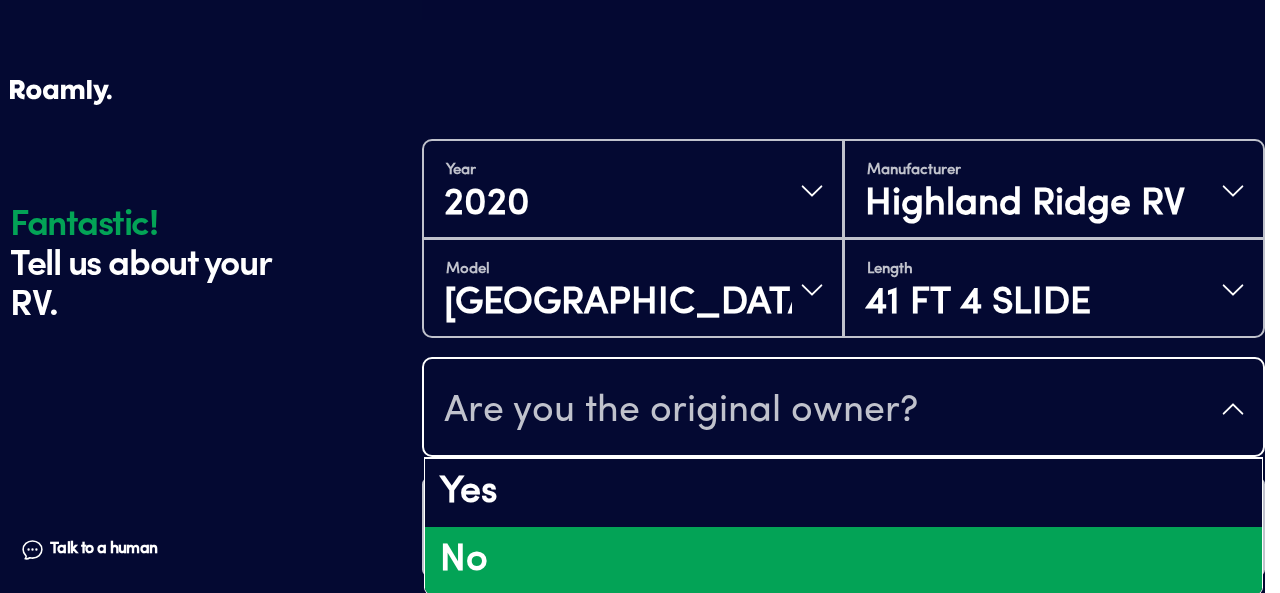 click on "No" at bounding box center [843, 561] 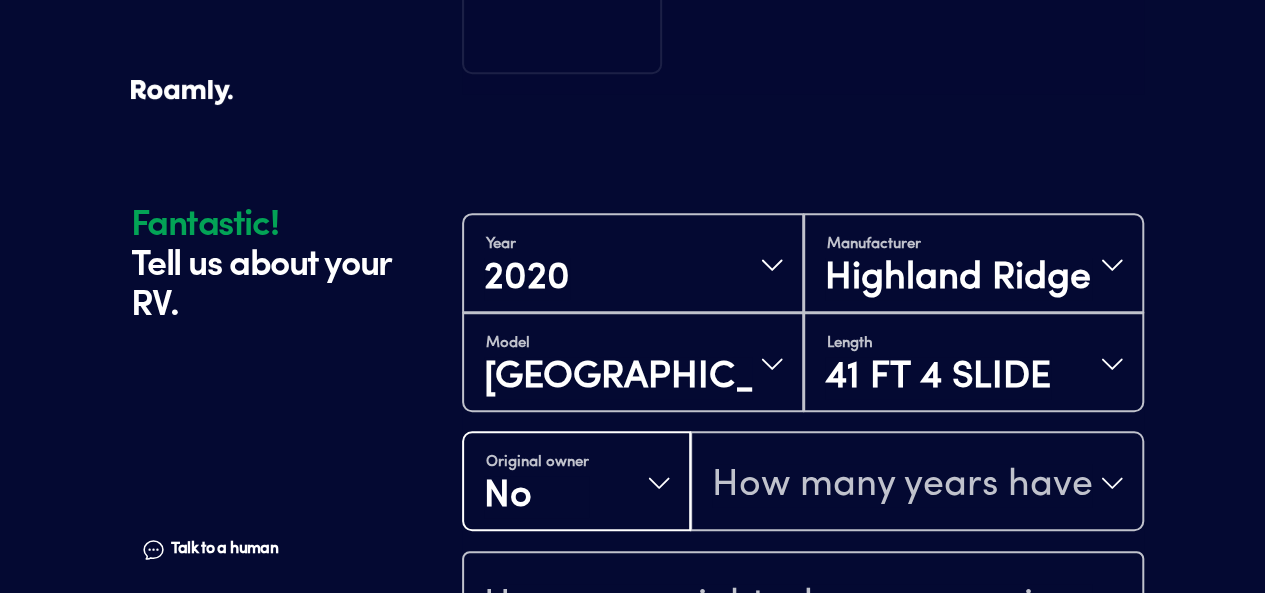 scroll, scrollTop: 521, scrollLeft: 0, axis: vertical 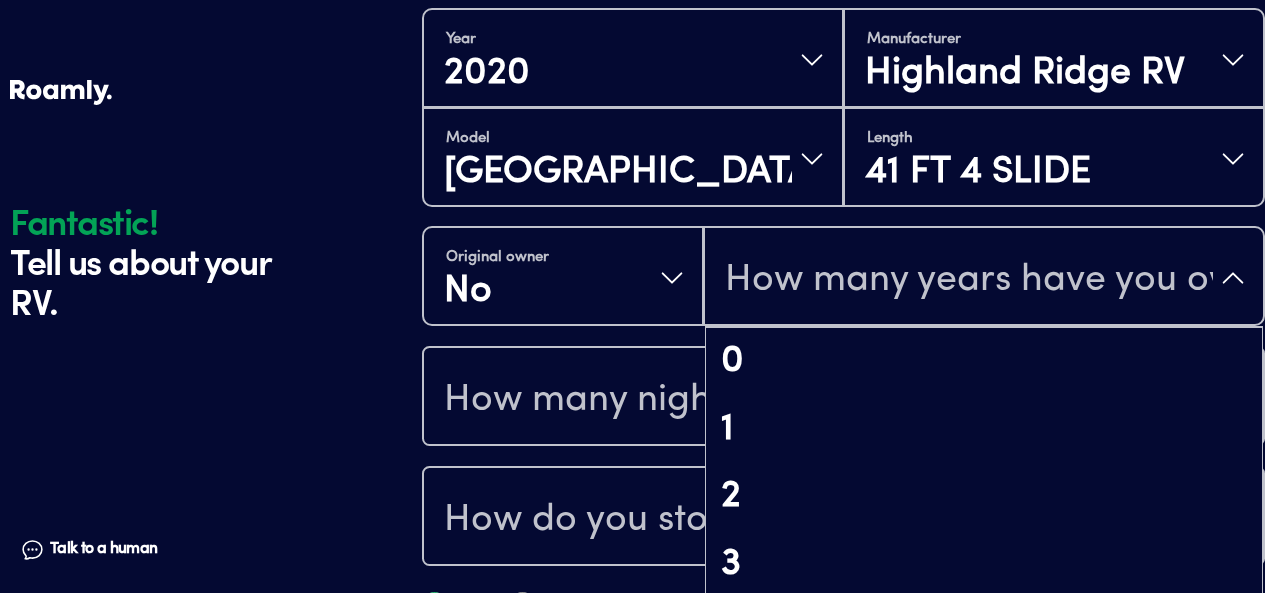 click on "How many years have you owned it?" at bounding box center [984, 278] 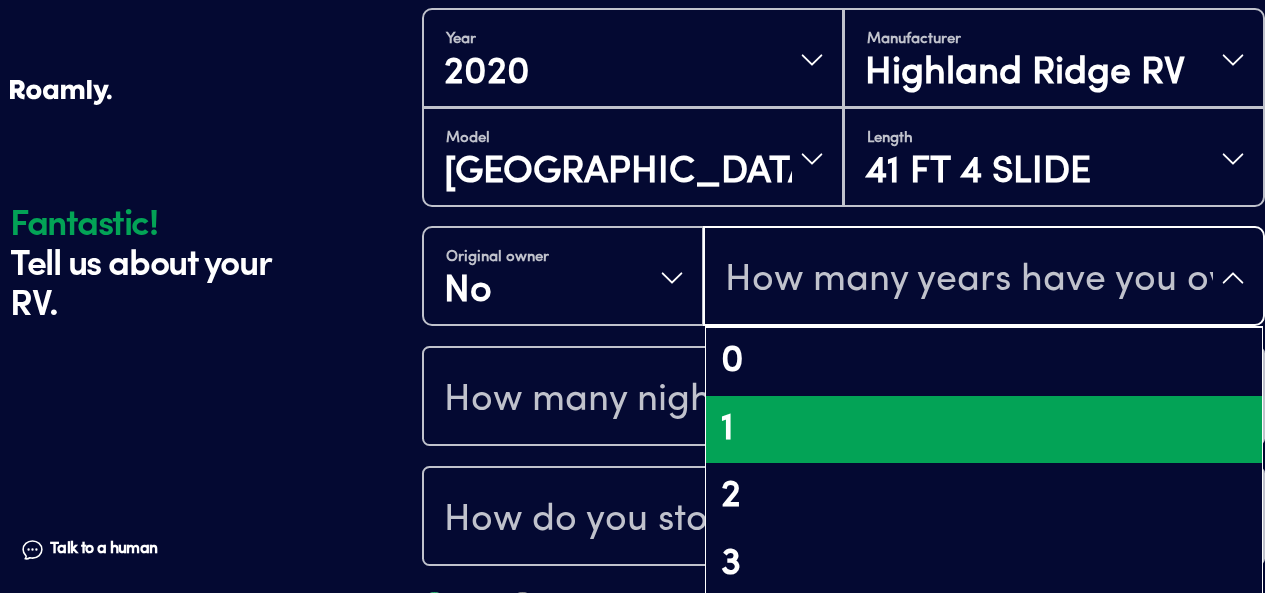click on "1" at bounding box center [984, 430] 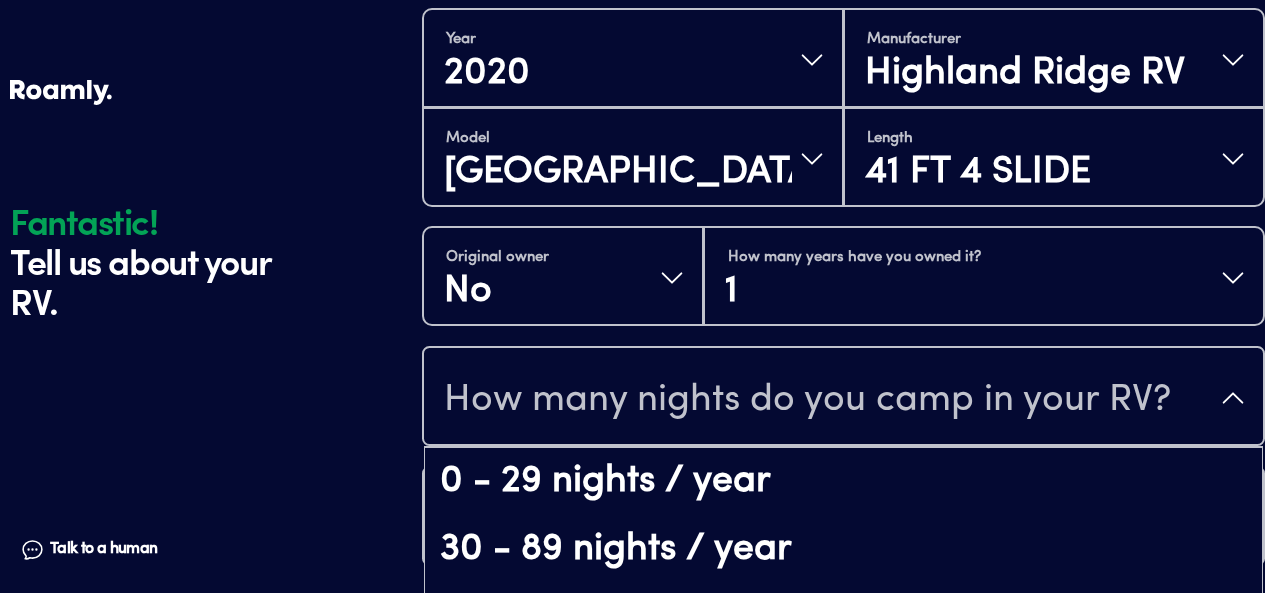click on "How many nights do you camp in your RV?" at bounding box center [807, 400] 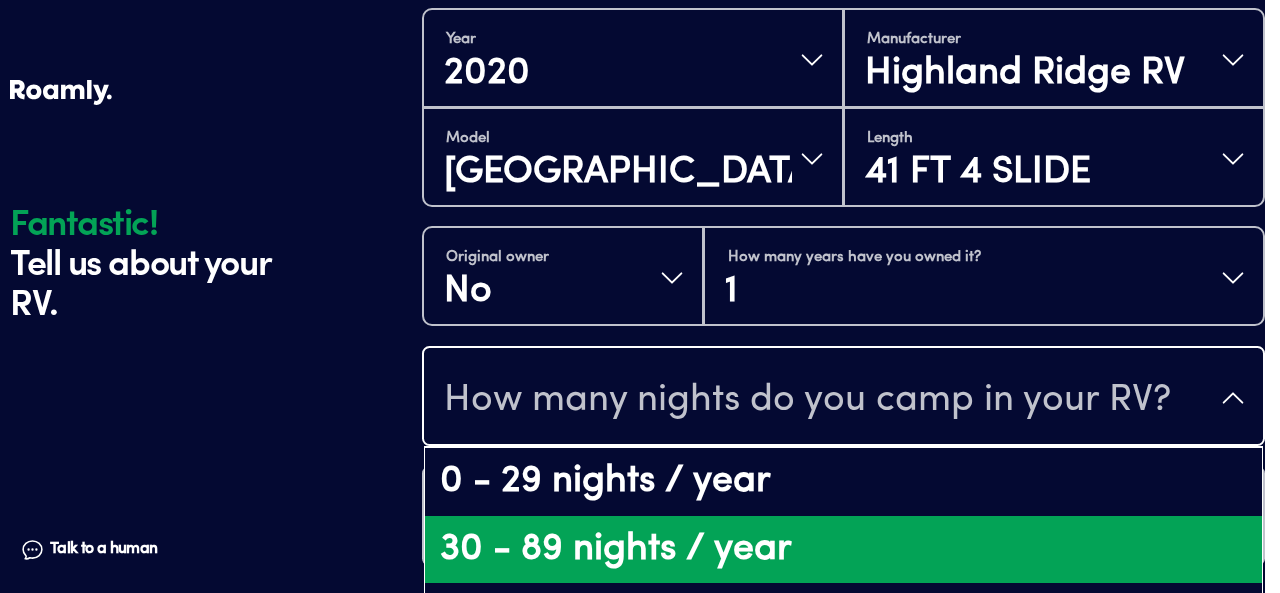 click on "30 - 89 nights / year" at bounding box center [843, 550] 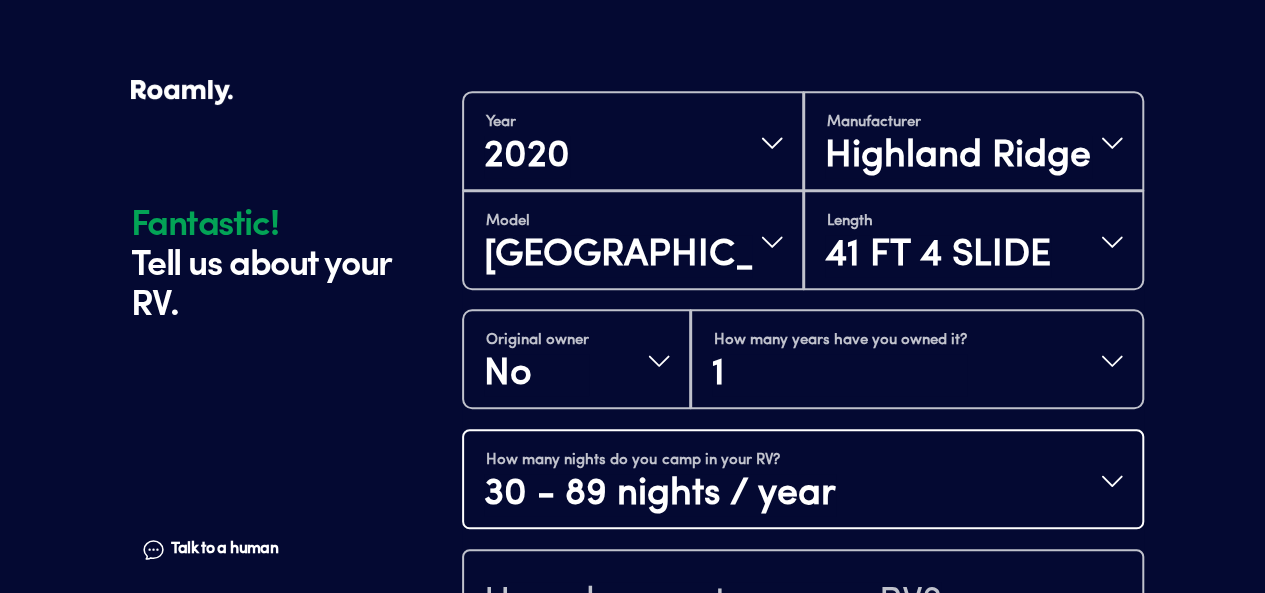scroll, scrollTop: 683, scrollLeft: 0, axis: vertical 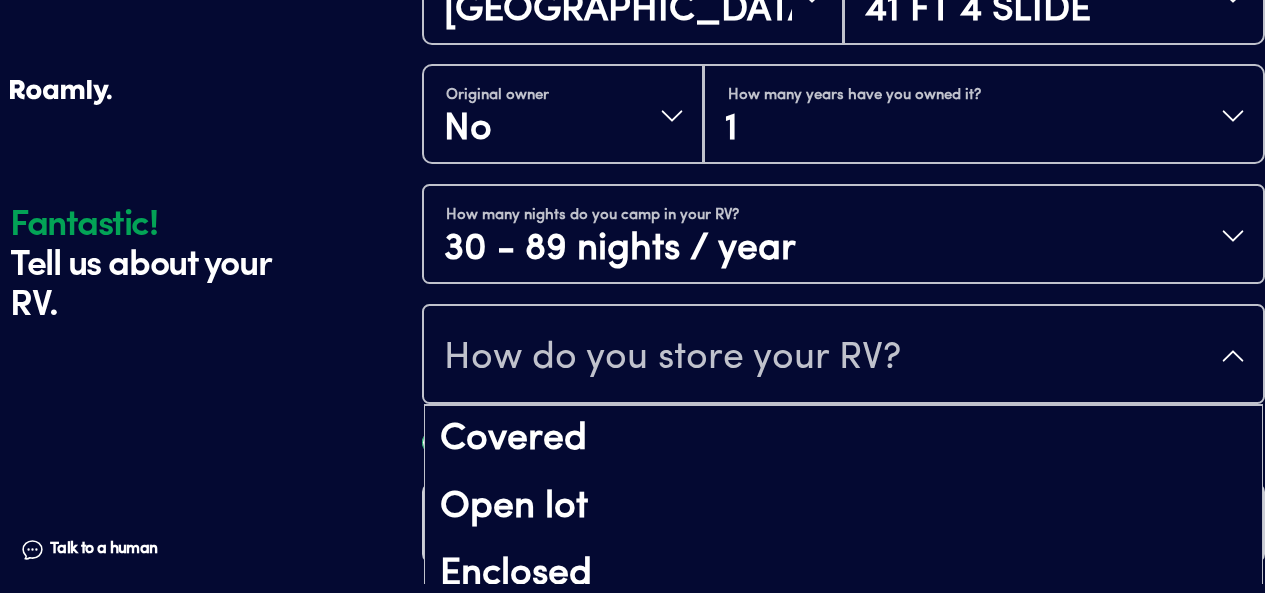 click on "How do you store your RV?" at bounding box center [672, 358] 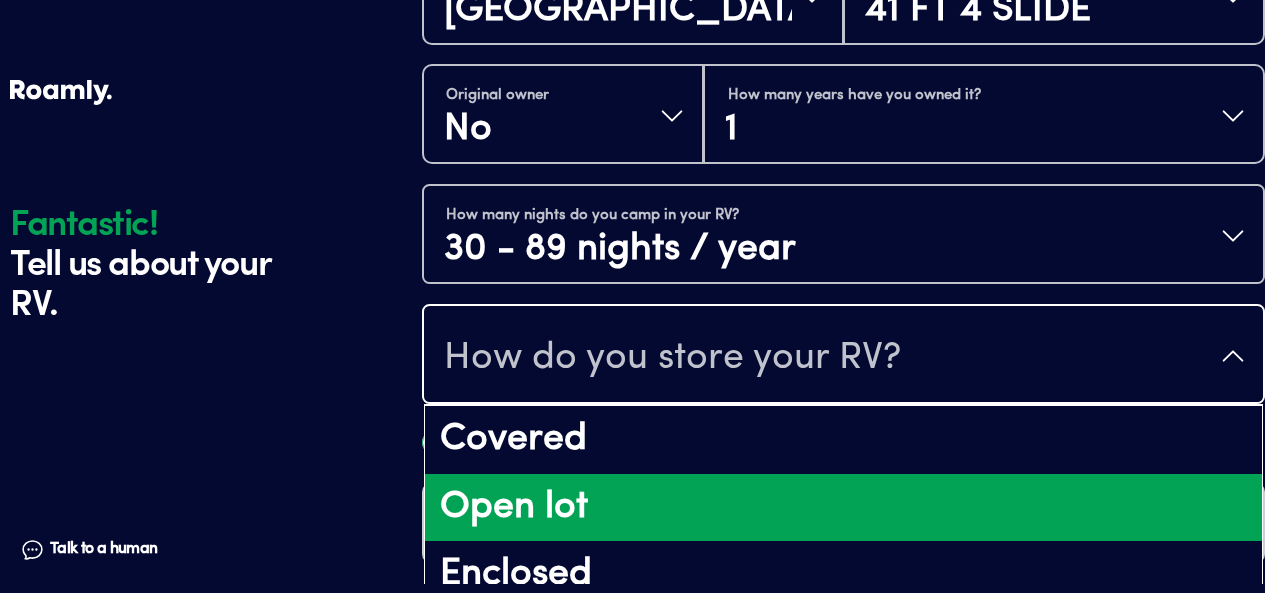 click on "Open lot" at bounding box center (843, 508) 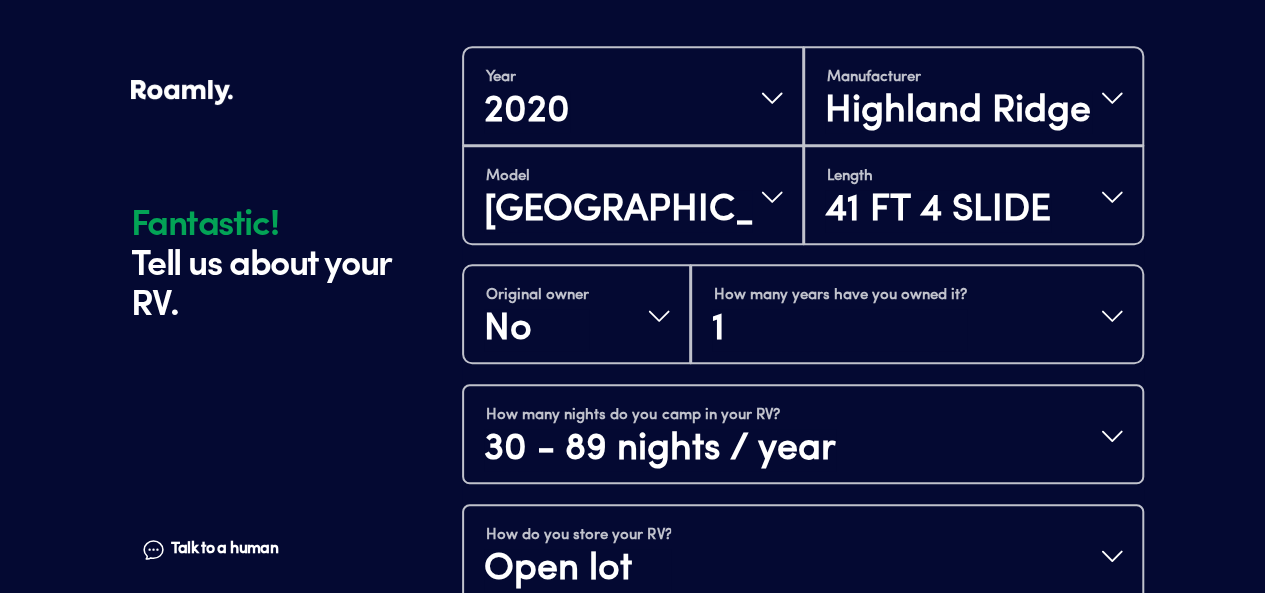 click on "Continue" at bounding box center (803, 723) 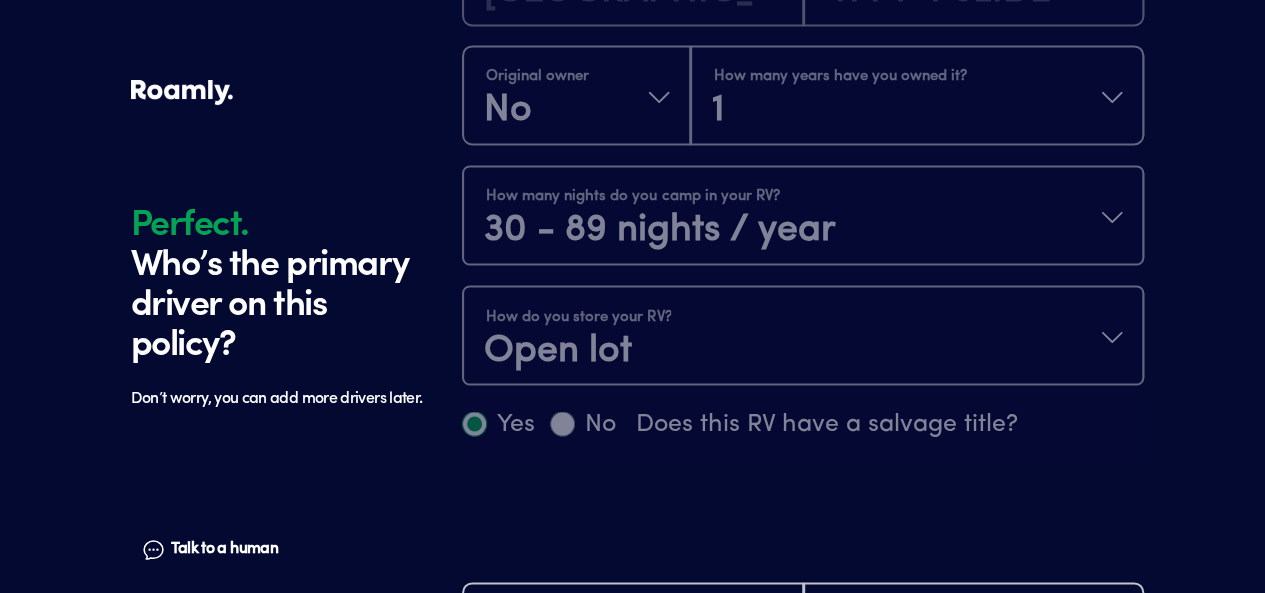scroll, scrollTop: 1184, scrollLeft: 0, axis: vertical 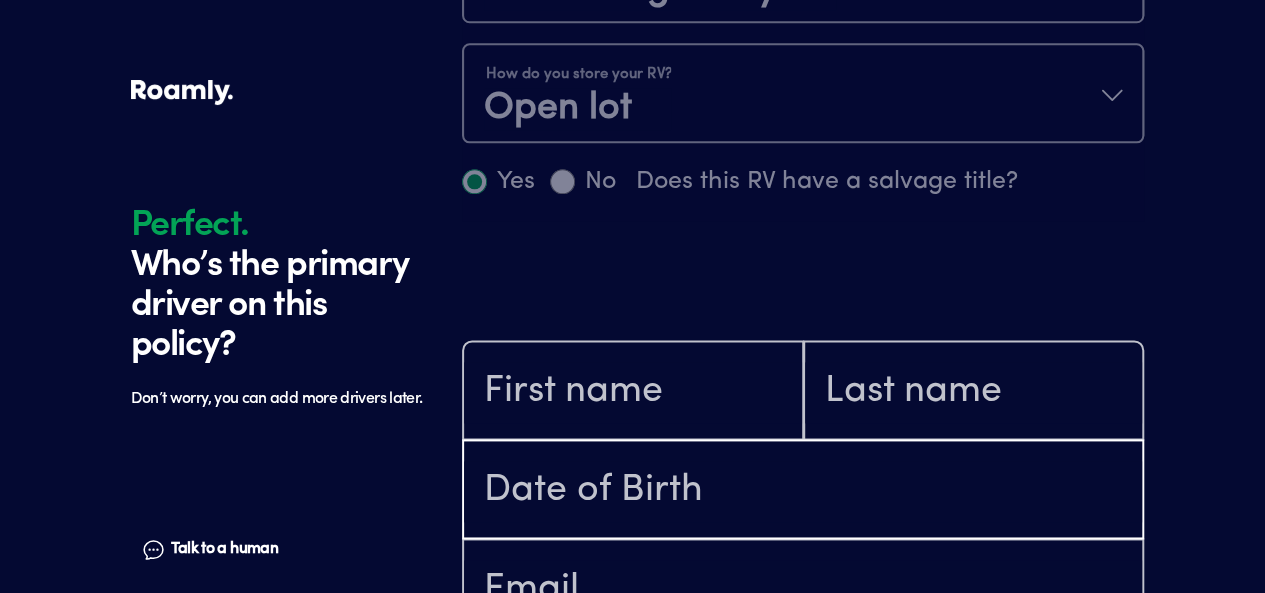 click at bounding box center (803, 491) 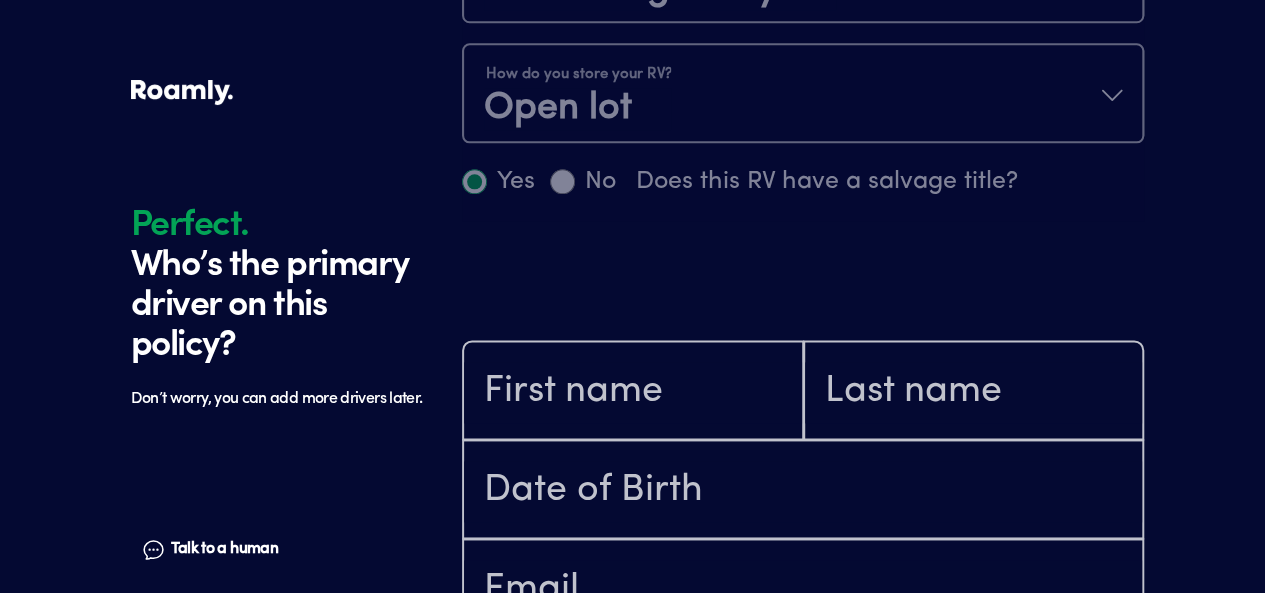 click at bounding box center [633, 390] 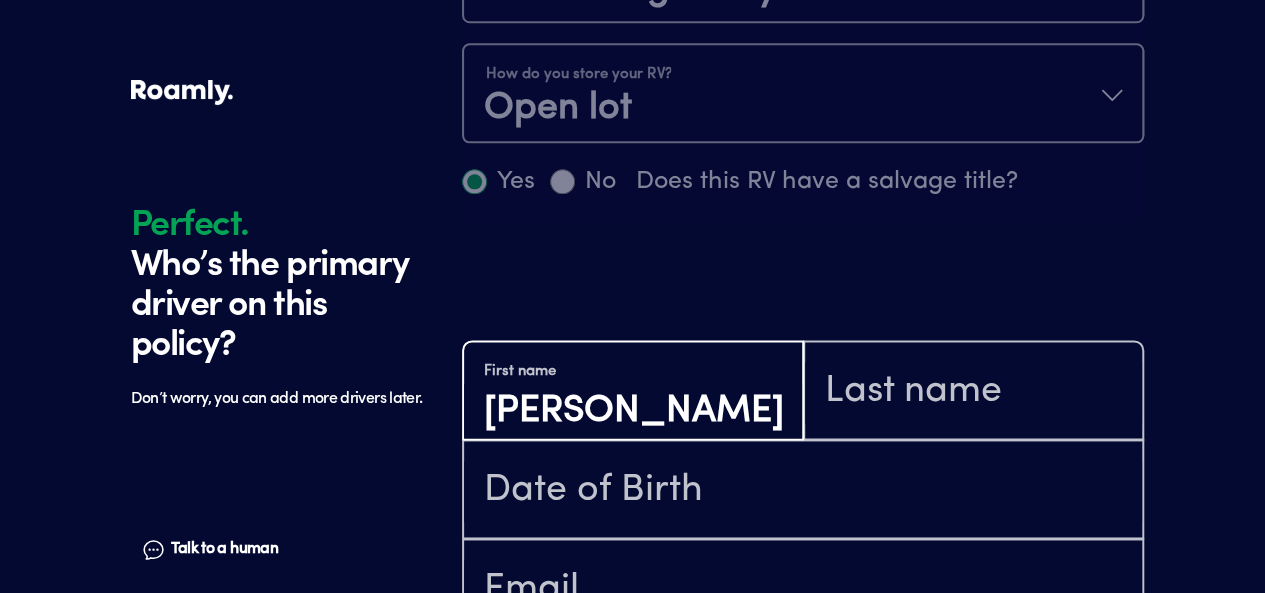 type on "[PERSON_NAME]" 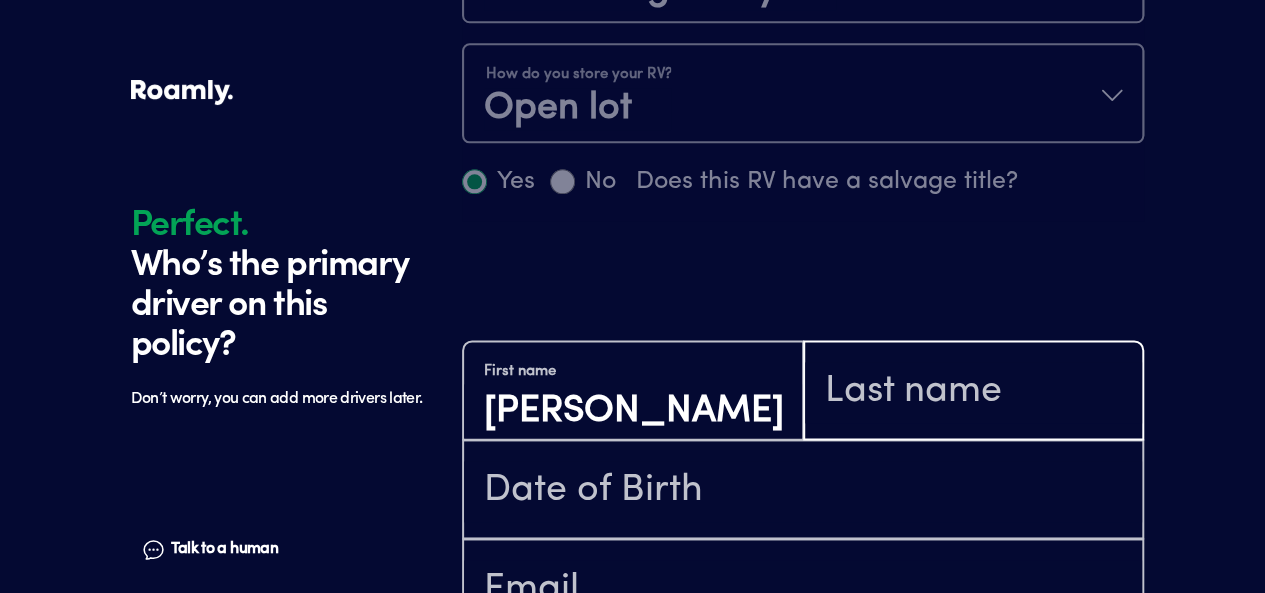 type on "[PERSON_NAME]" 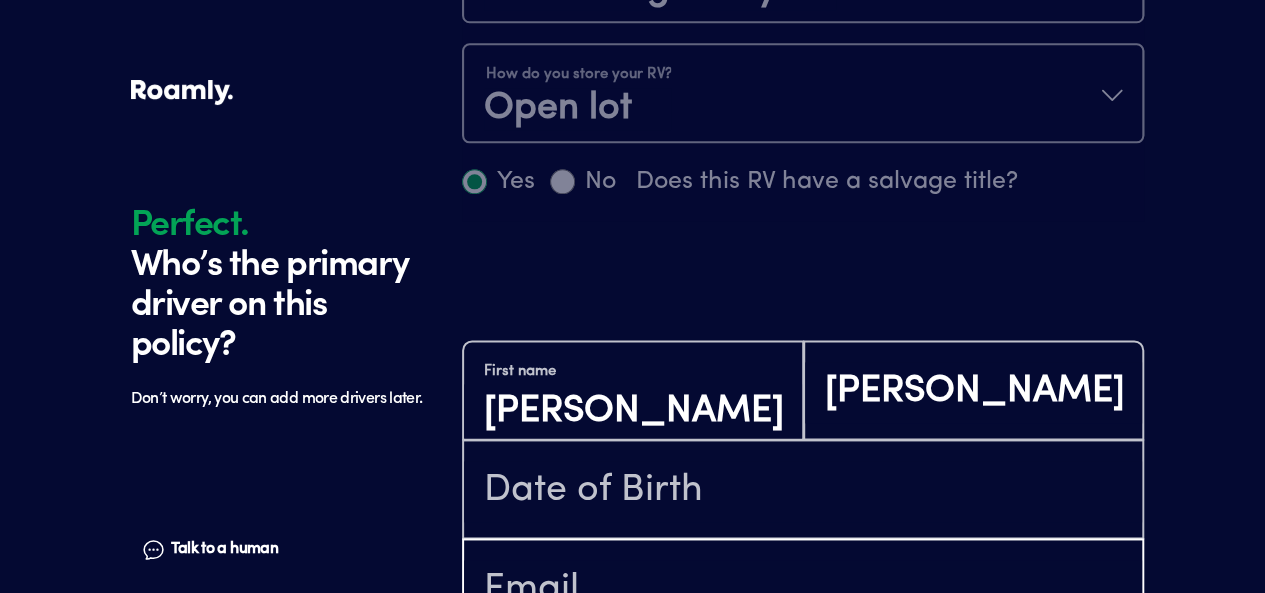 type on "[EMAIL_ADDRESS][DOMAIN_NAME]" 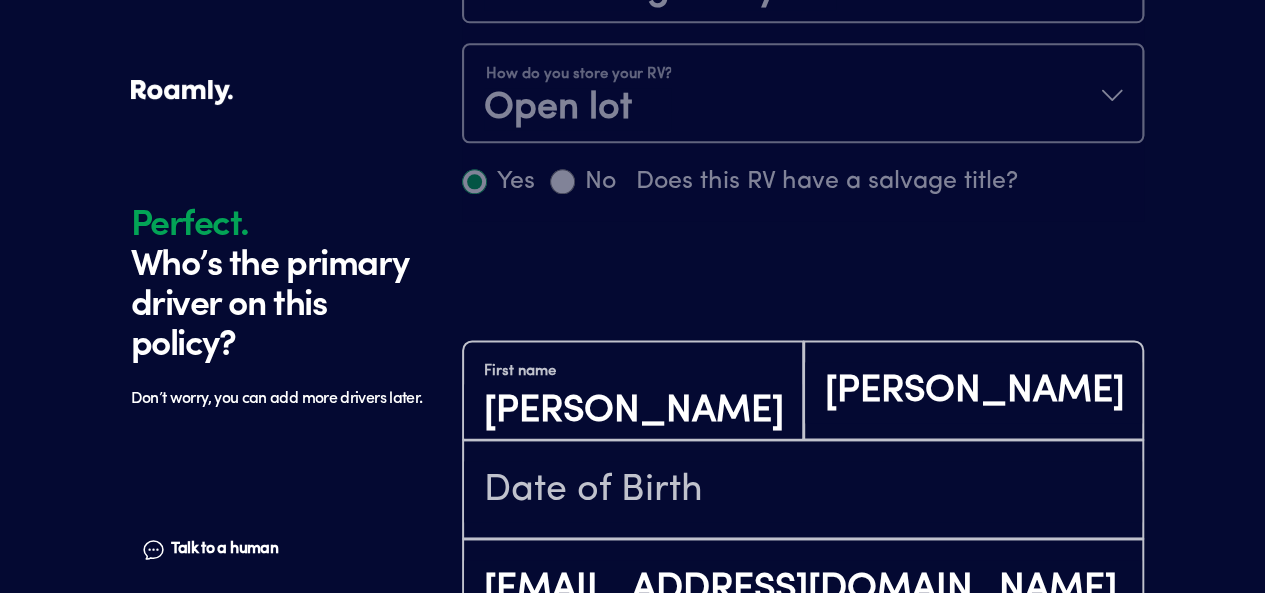 type on "[PHONE_NUMBER]" 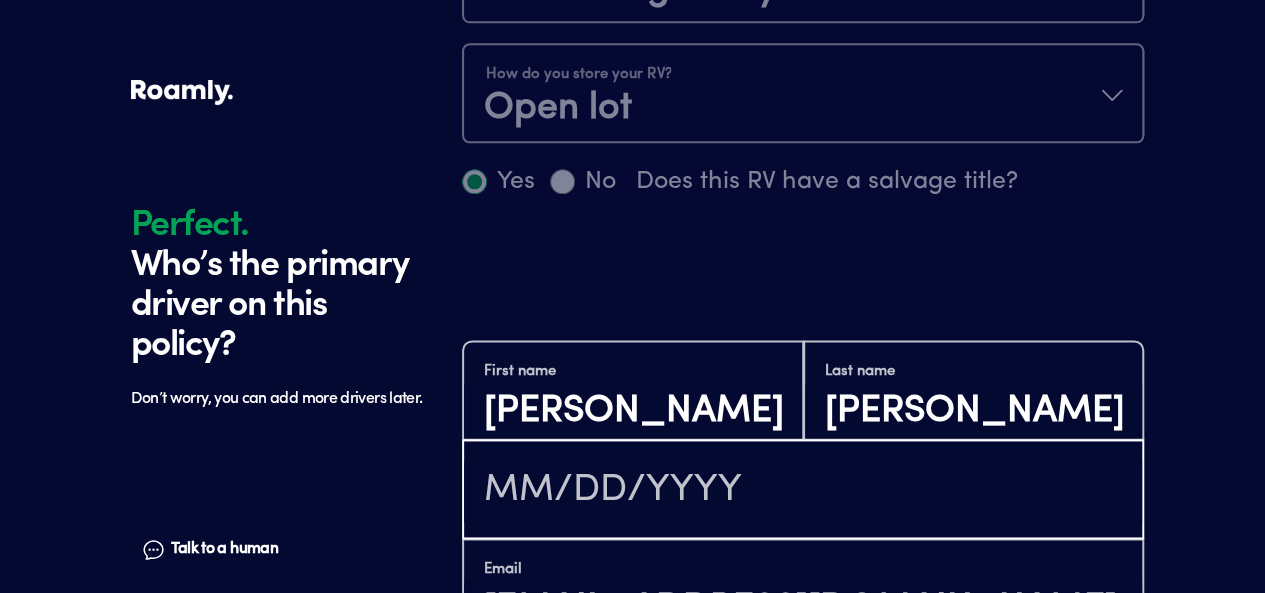 click at bounding box center [803, 491] 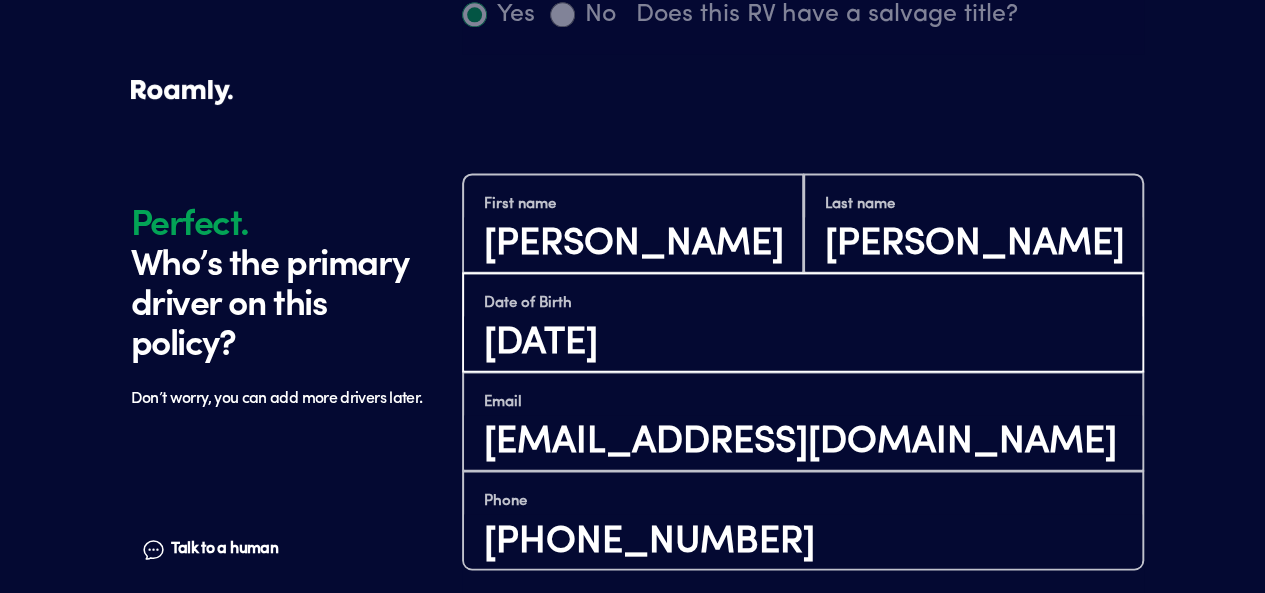 scroll, scrollTop: 1383, scrollLeft: 0, axis: vertical 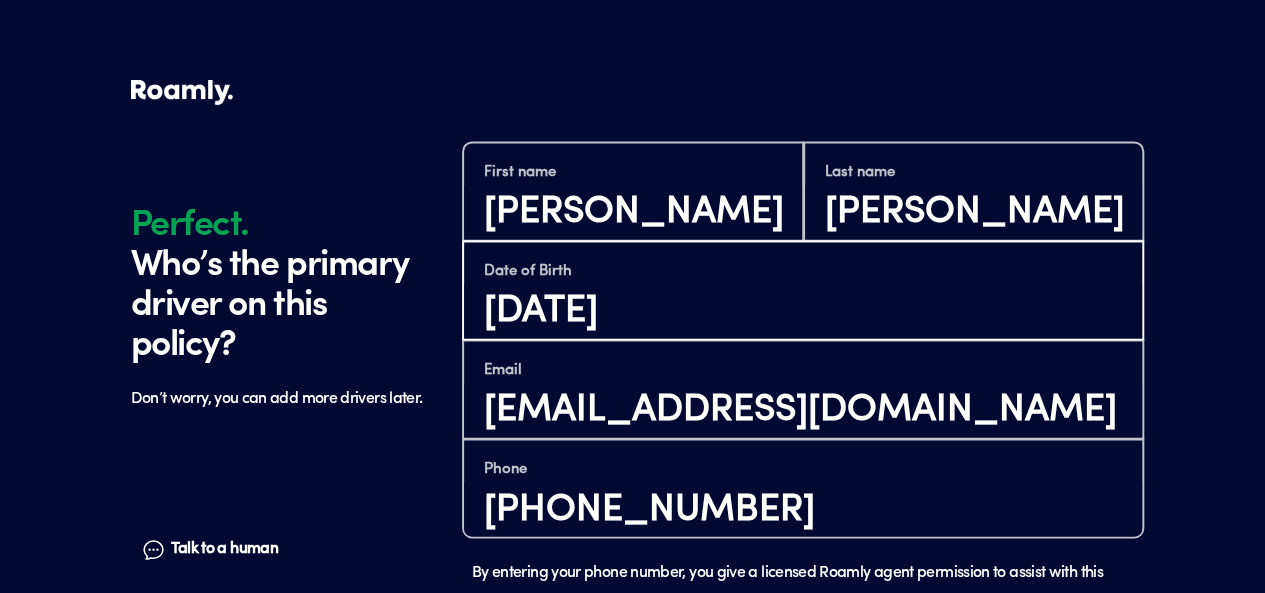 type on "[DATE]" 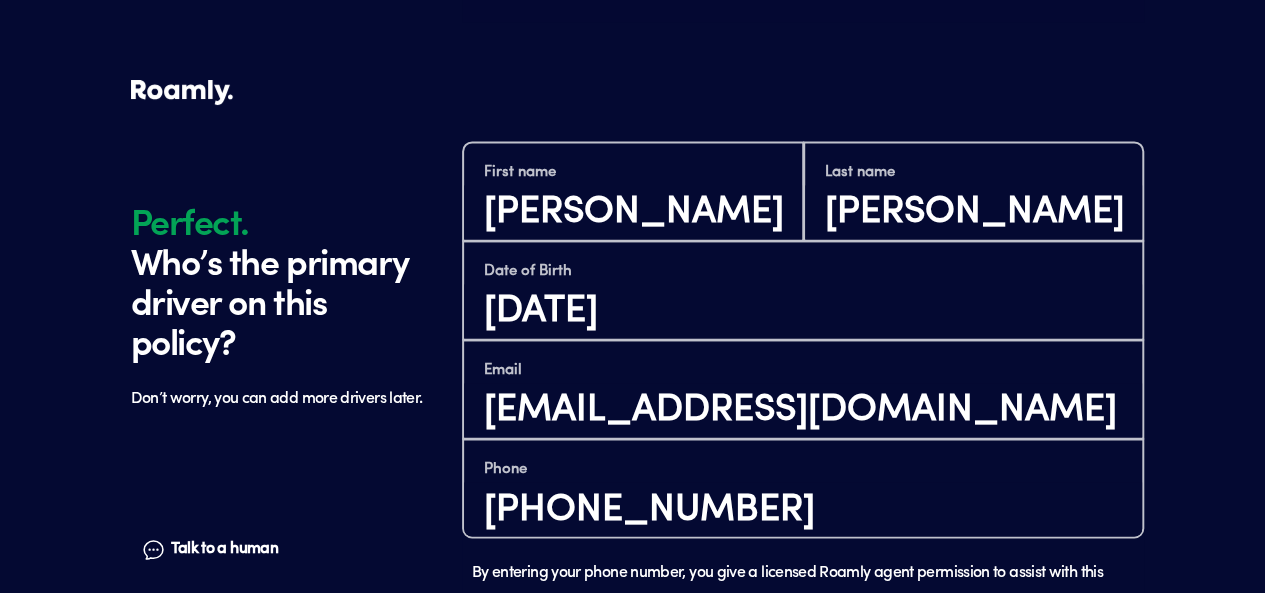 click on "Continue" at bounding box center [803, 723] 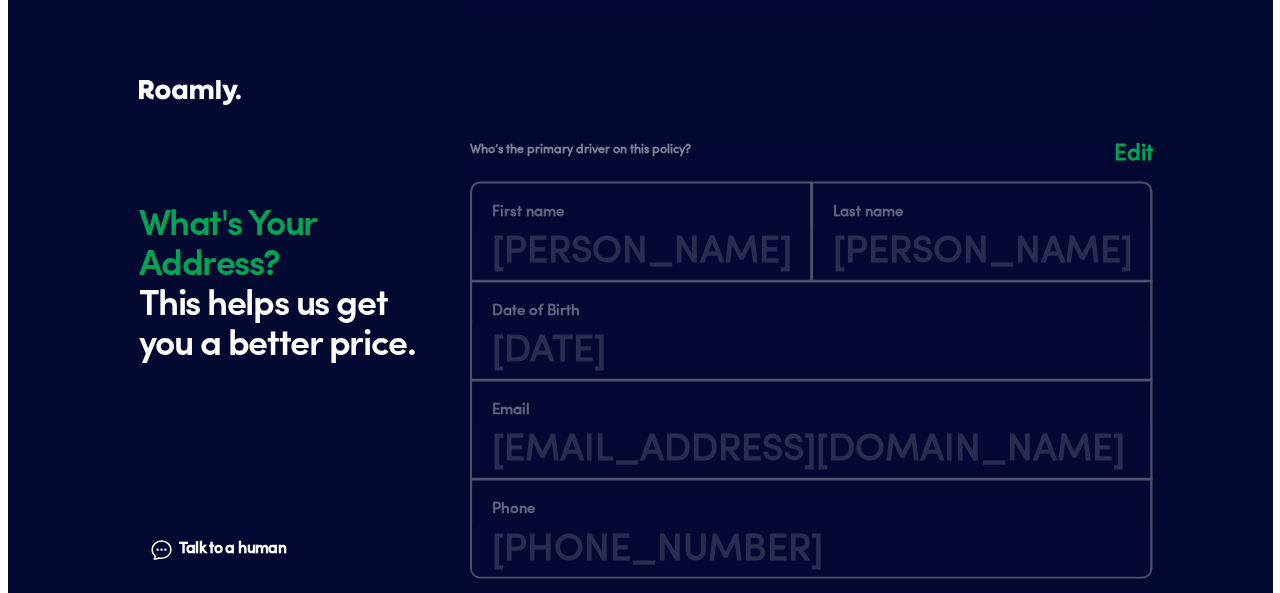 scroll, scrollTop: 1884, scrollLeft: 0, axis: vertical 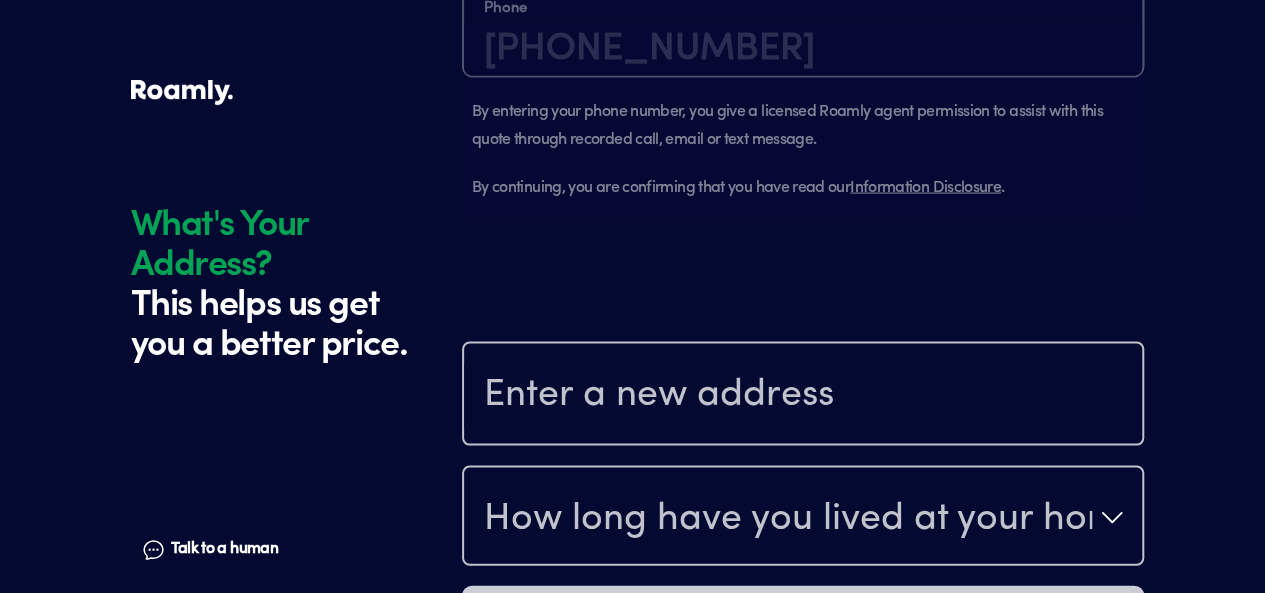 click at bounding box center [803, 395] 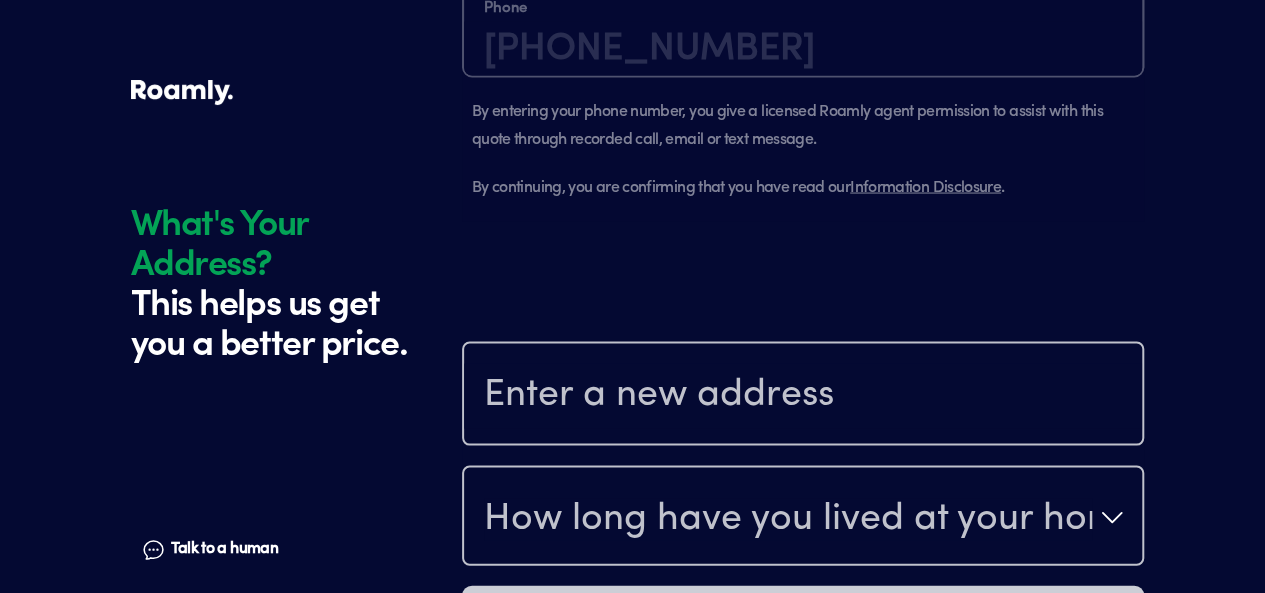 type on "[STREET_ADDRESS]" 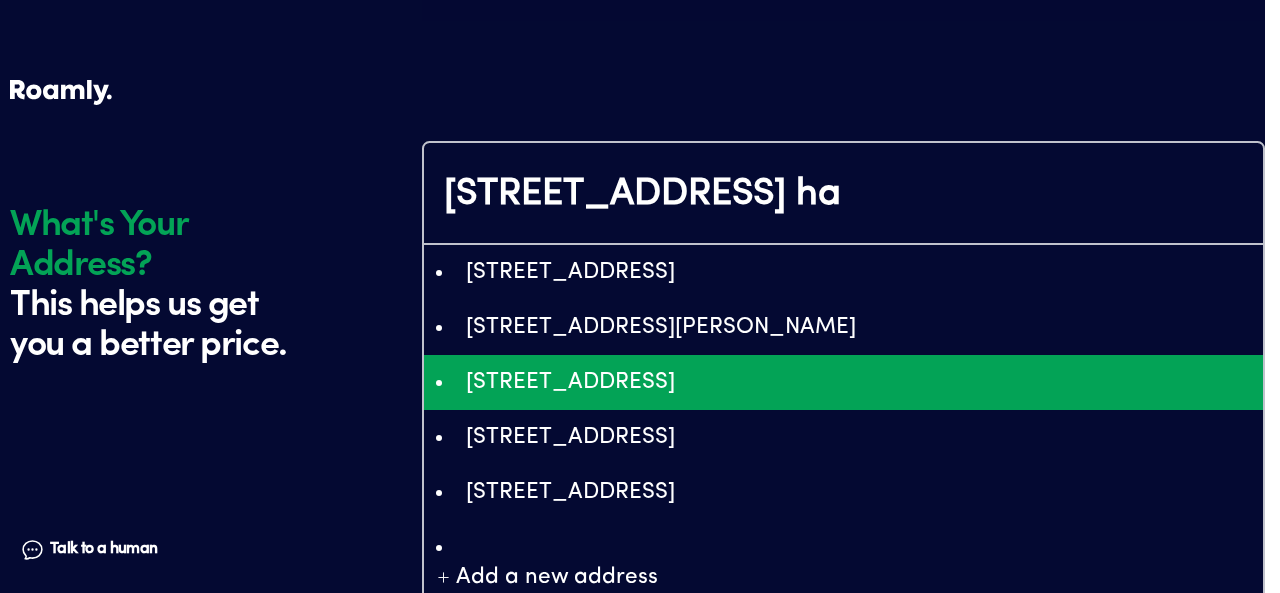 type on "EiUzMjIgUyBNYWluIFN0LCBIYWxsZXR0c3ZpbGxlLCBUWCwgVVNBIjESLwoUChIJdexedGqlQ4YRK5wPOLWosksQwgIqFAoSCS9LFXRCpUOGEV0n5QYVxrbP" 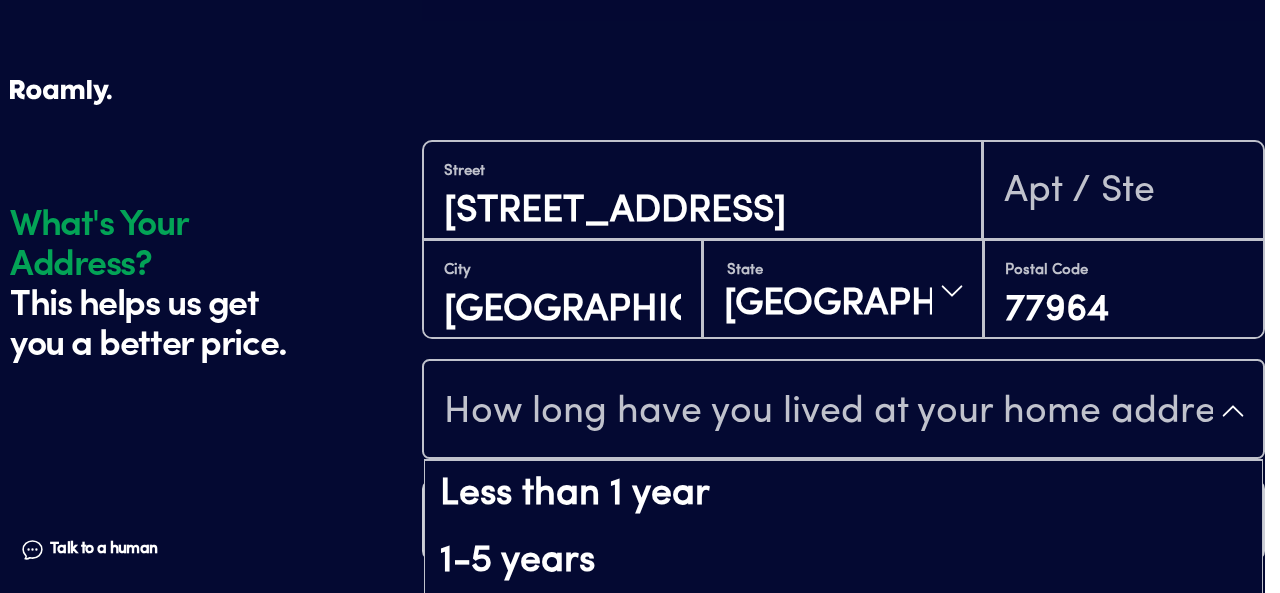 click on "How long have you lived at your home address?" at bounding box center (828, 413) 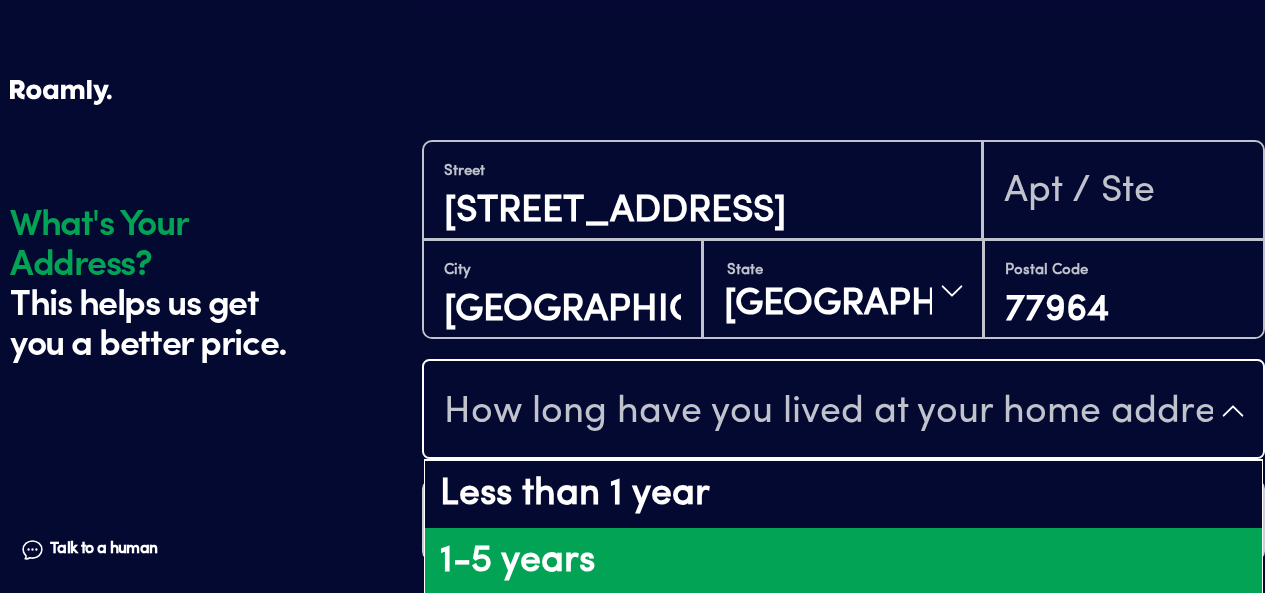 scroll, scrollTop: 1885, scrollLeft: 0, axis: vertical 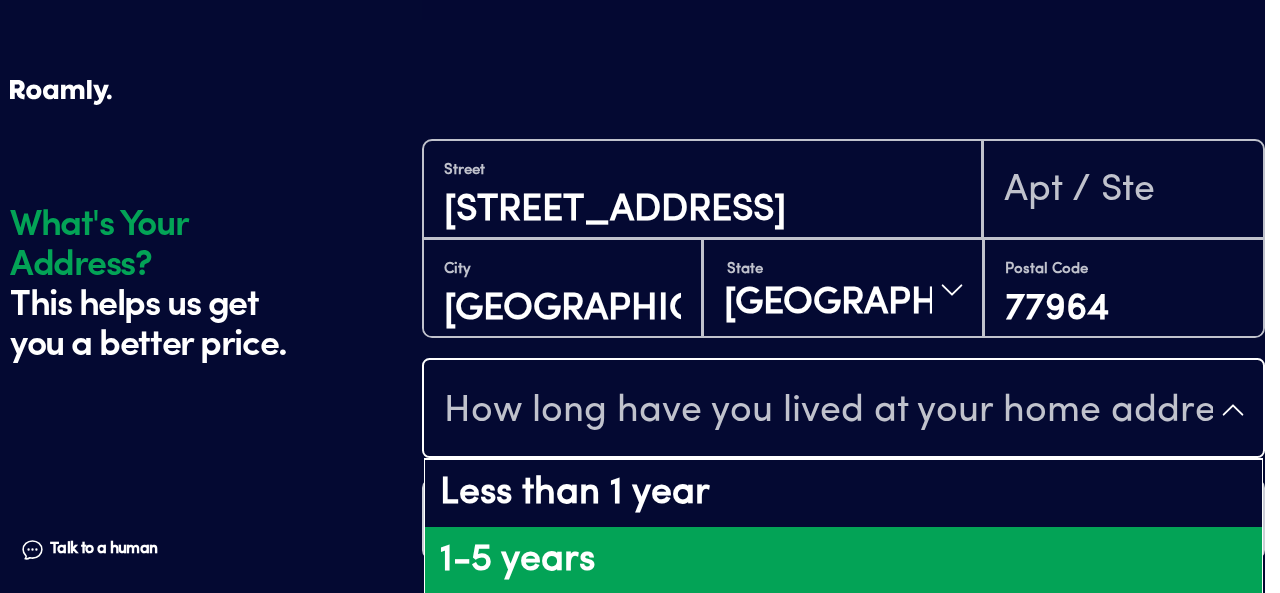 click on "1-5 years" at bounding box center [843, 561] 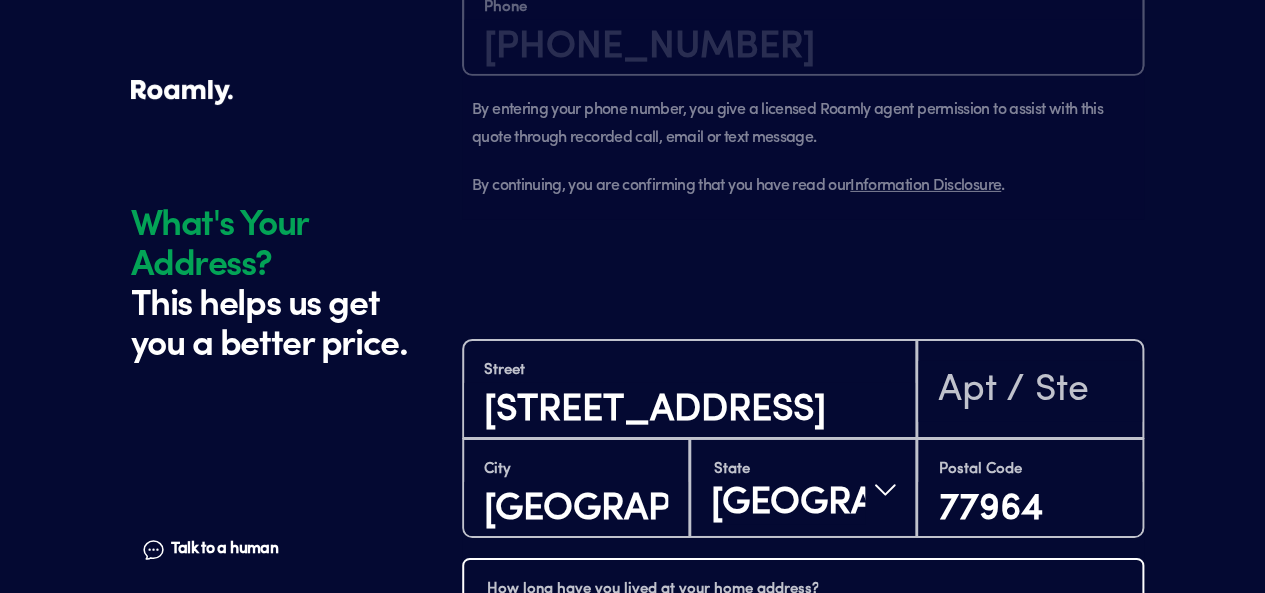 scroll, scrollTop: 0, scrollLeft: 0, axis: both 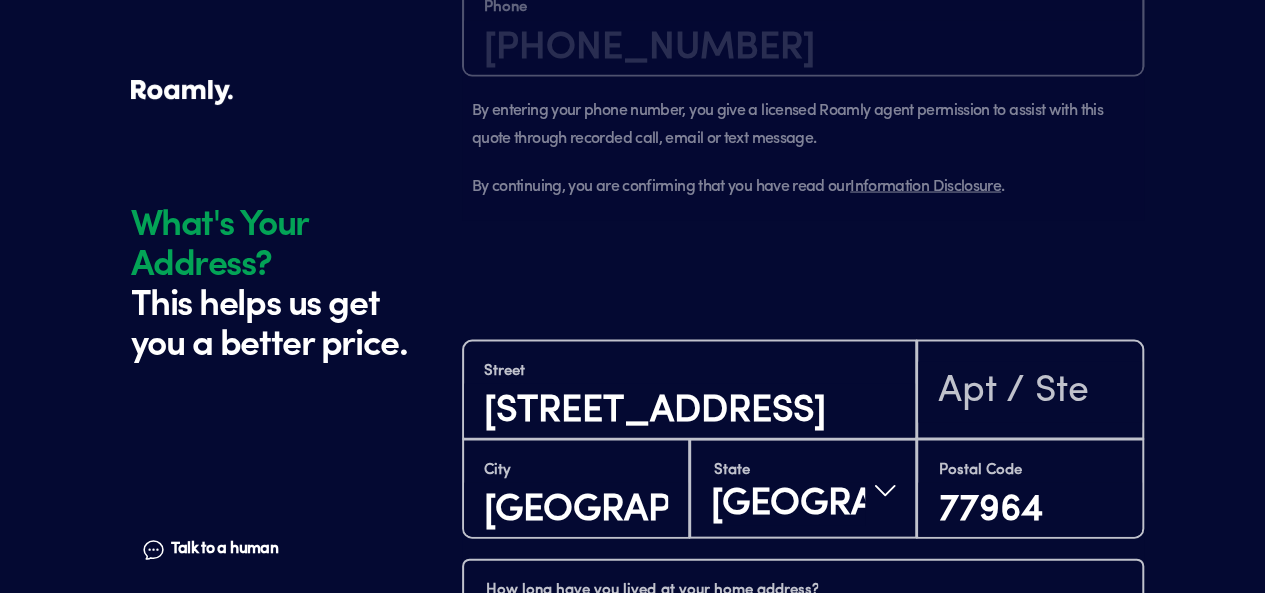 click on "Continue" at bounding box center (803, 719) 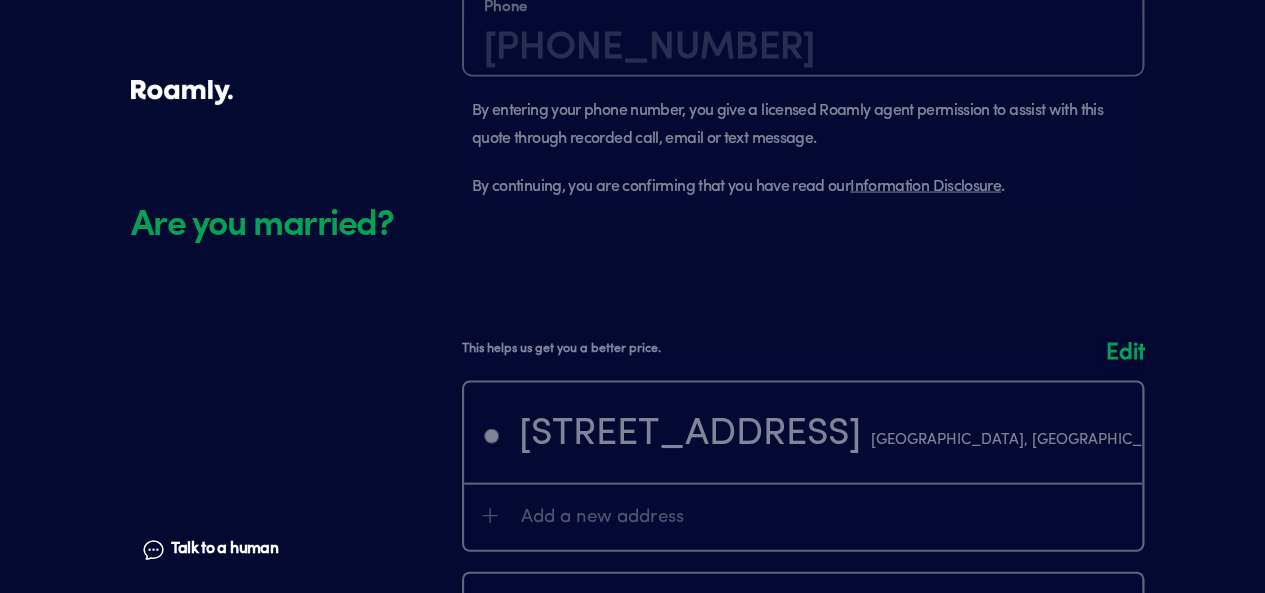 scroll, scrollTop: 2355, scrollLeft: 0, axis: vertical 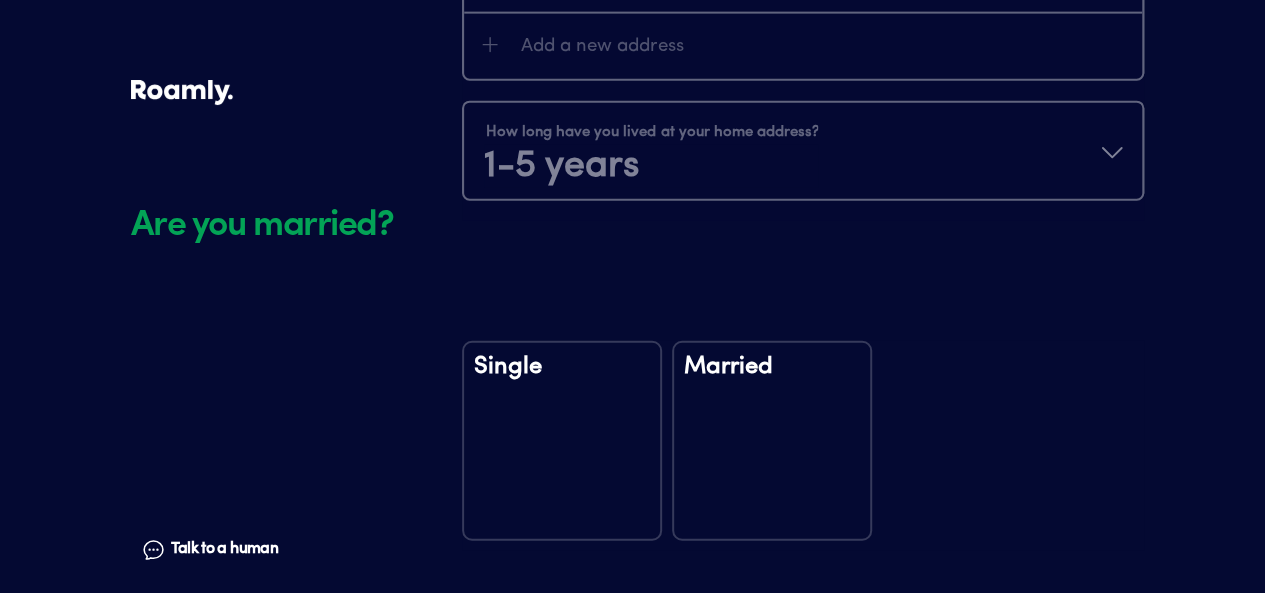 click on "Single" at bounding box center (562, 441) 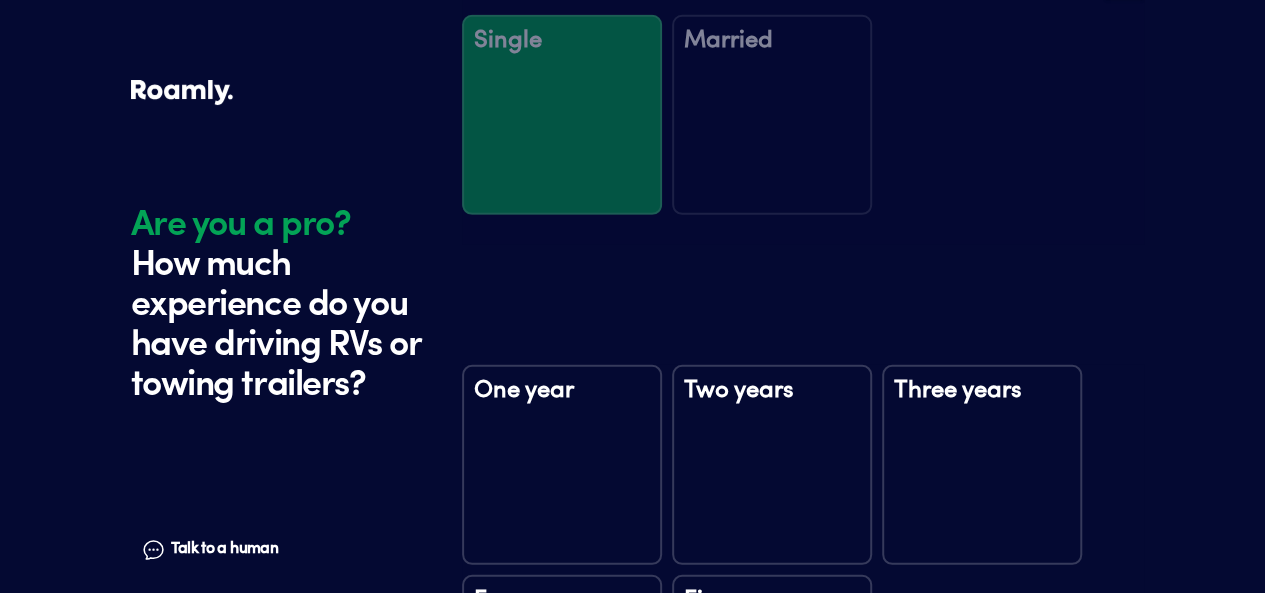 scroll, scrollTop: 2745, scrollLeft: 0, axis: vertical 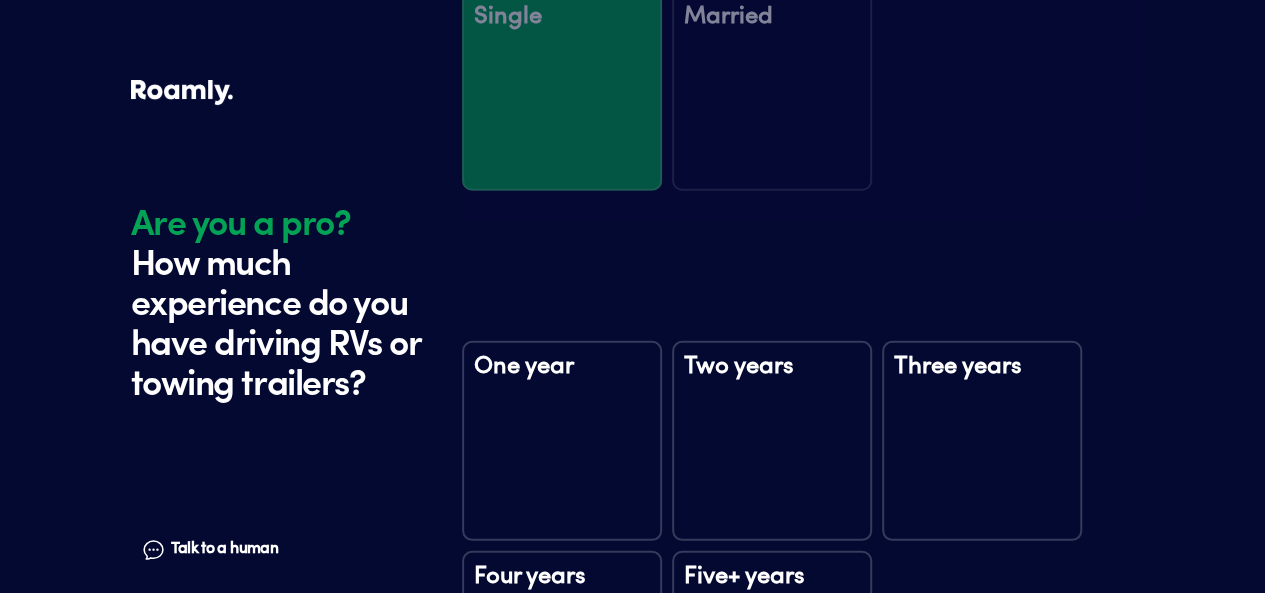 click on "Five+ years" at bounding box center [772, 651] 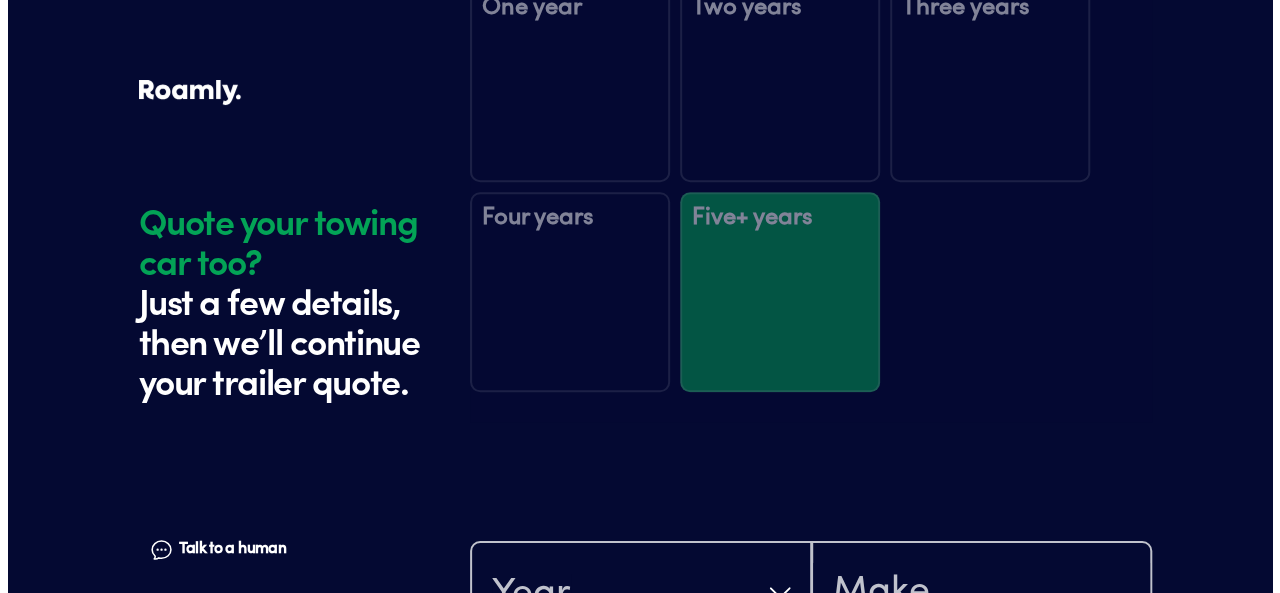 scroll, scrollTop: 3335, scrollLeft: 0, axis: vertical 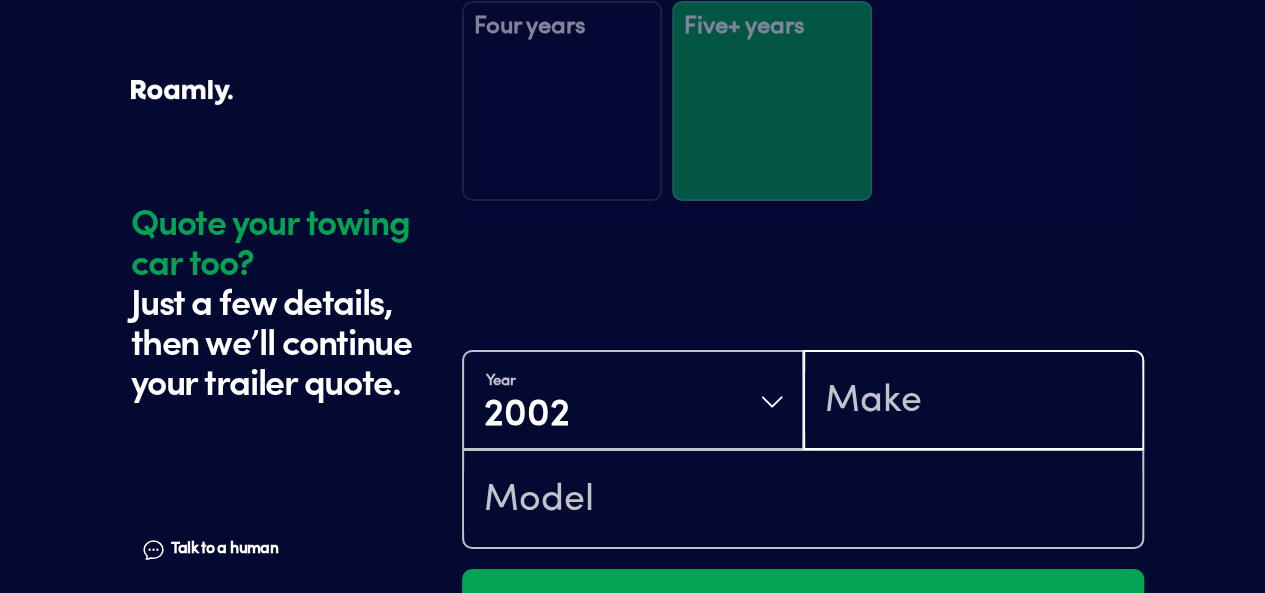 click at bounding box center [974, 402] 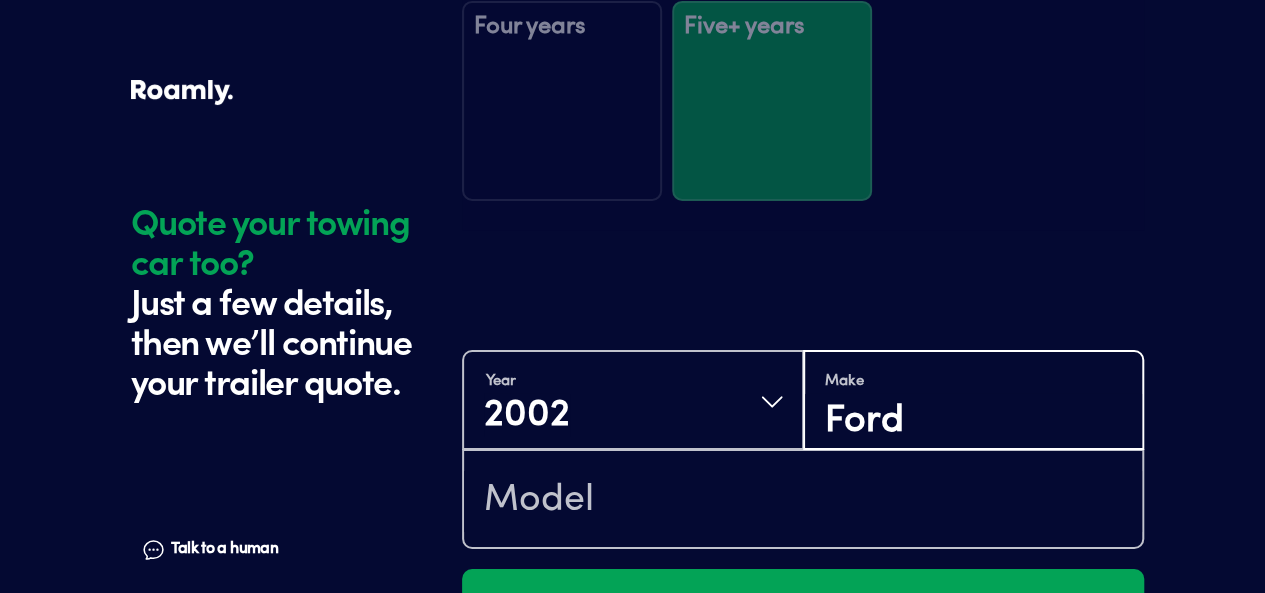 type on "Ford" 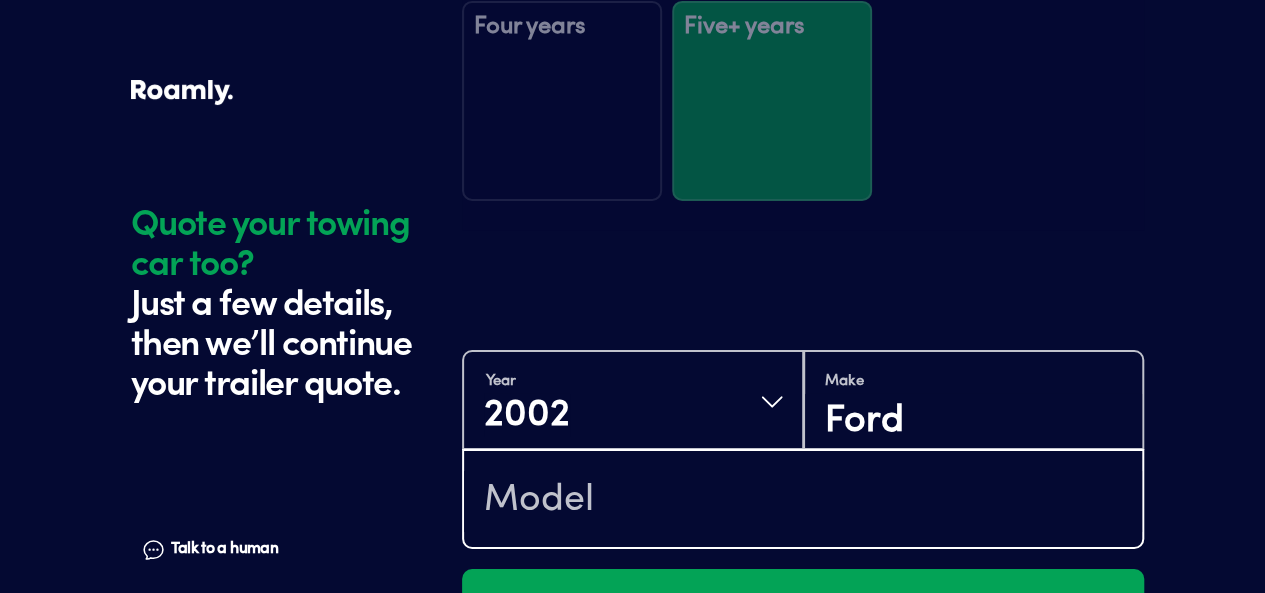 click at bounding box center (803, 501) 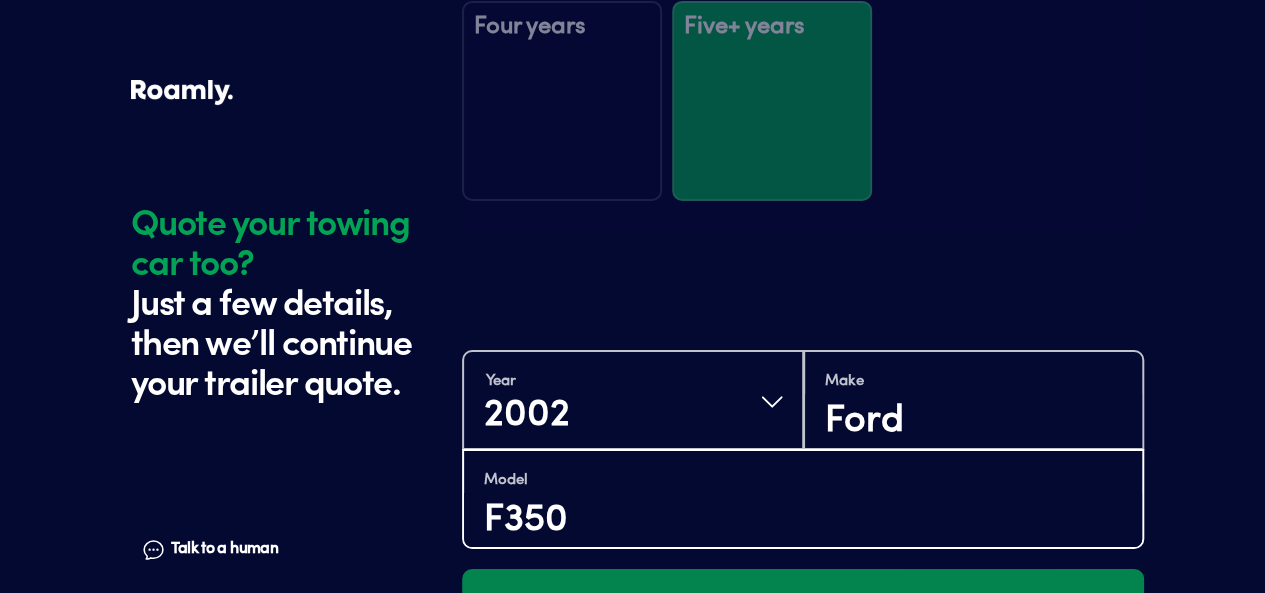 type on "F350" 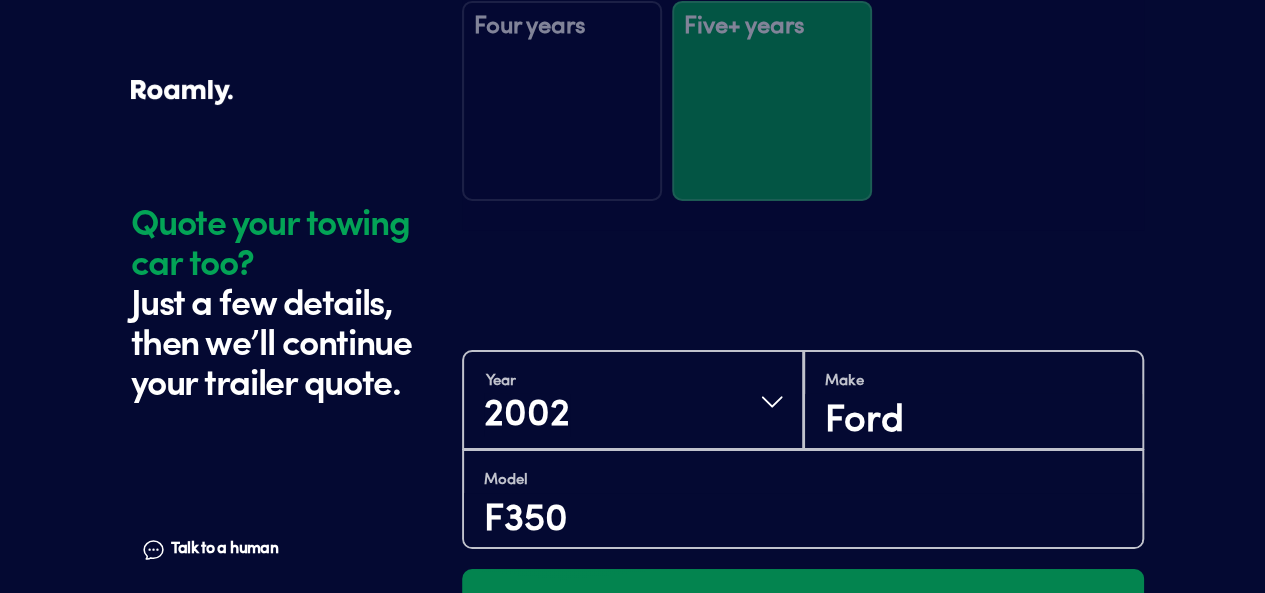 click on "Continue" at bounding box center (803, 610) 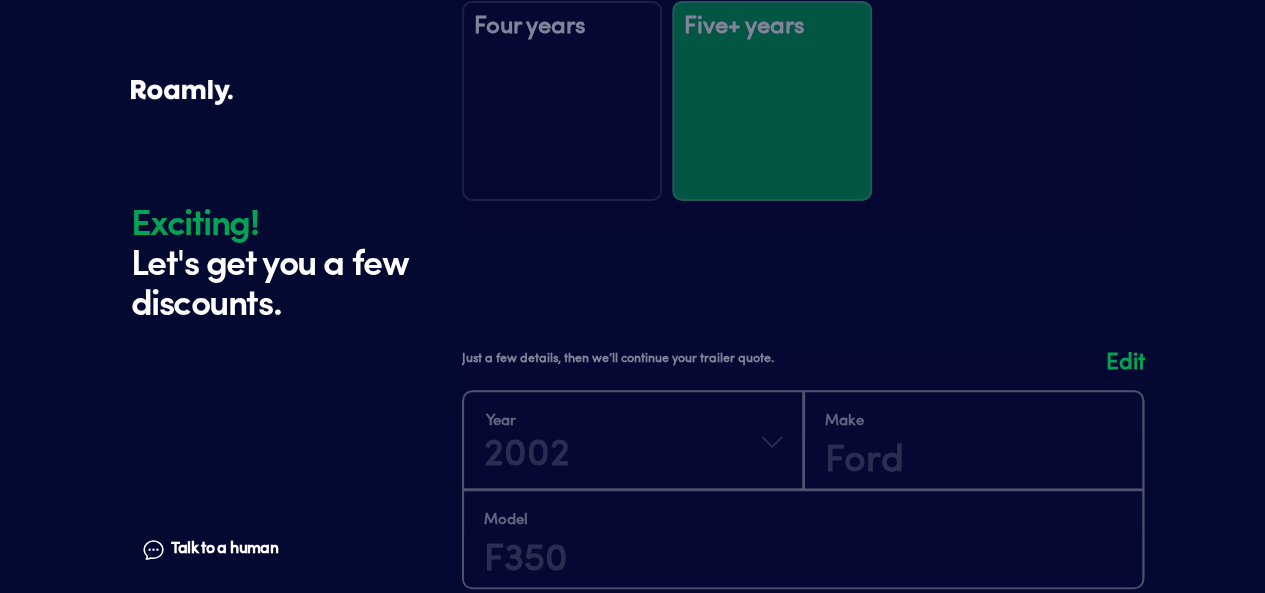 scroll, scrollTop: 3713, scrollLeft: 0, axis: vertical 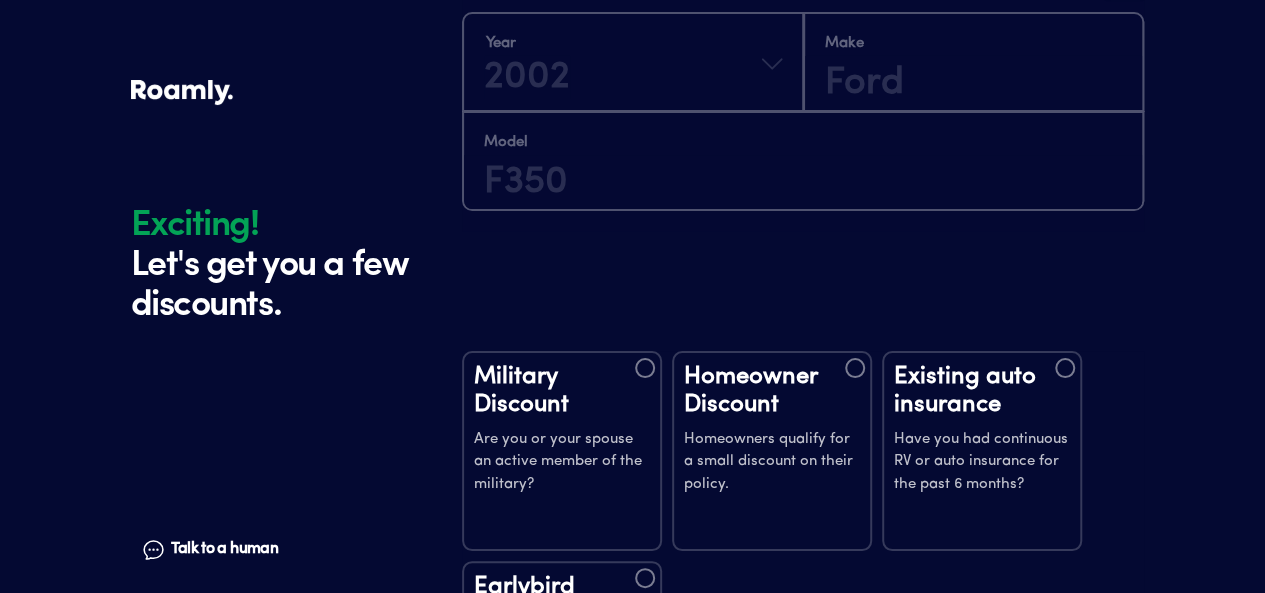 click on "Homeowner Discount Homeowners qualify for a small discount on their policy." at bounding box center [772, 451] 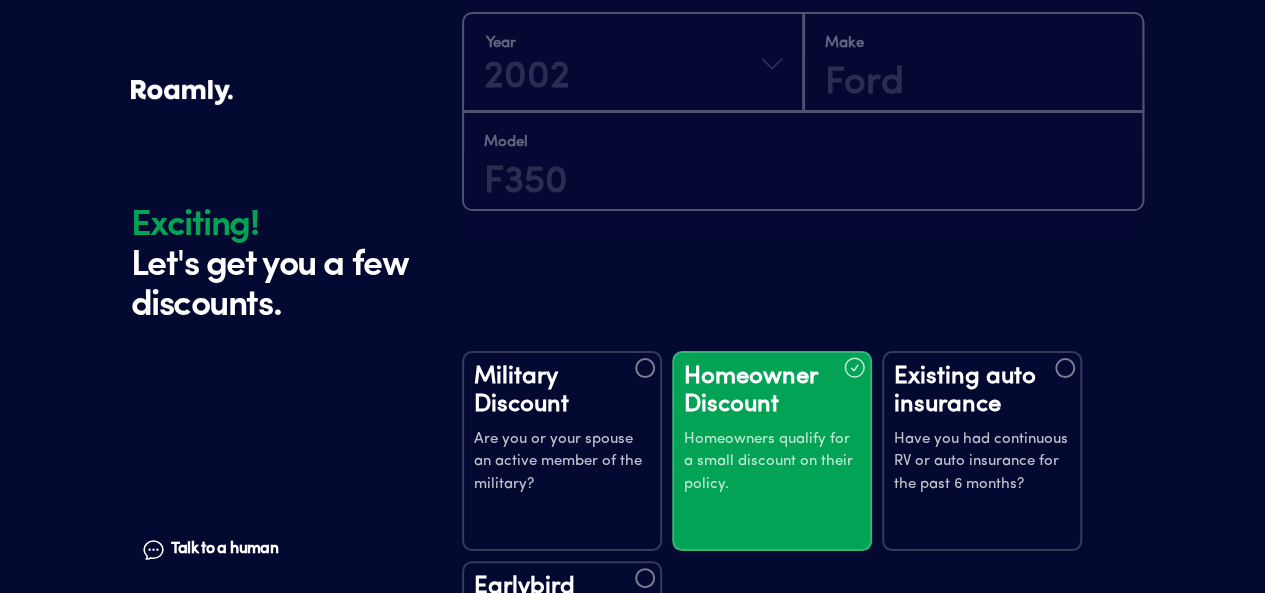 click on "Continue" at bounding box center [803, 832] 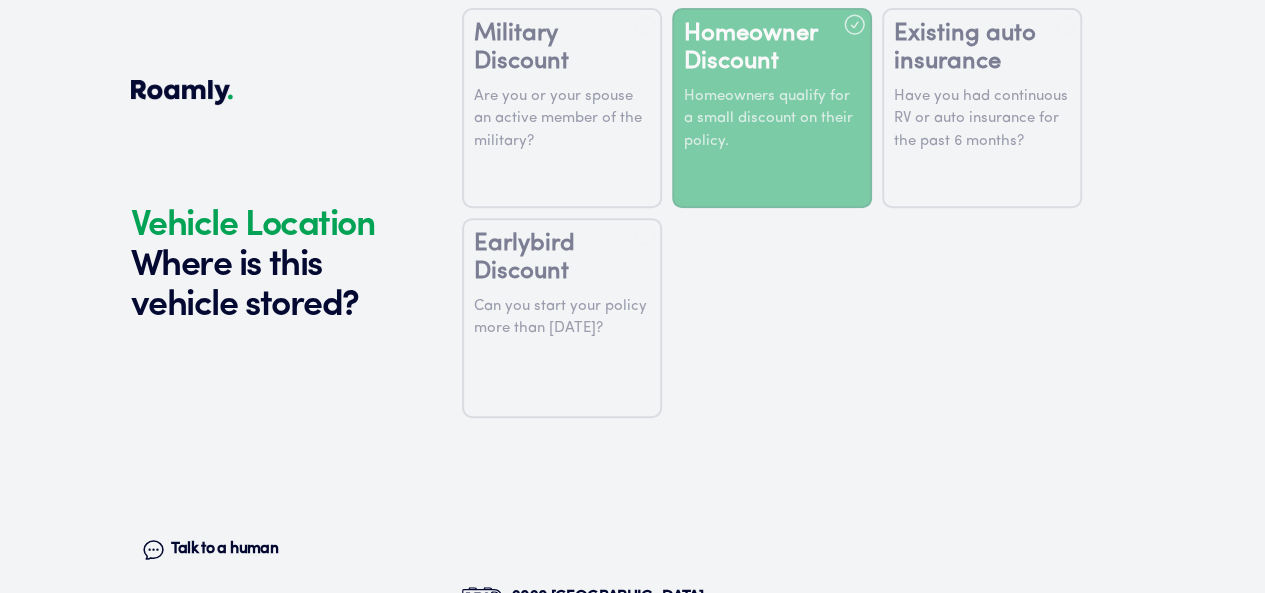 scroll, scrollTop: 4103, scrollLeft: 0, axis: vertical 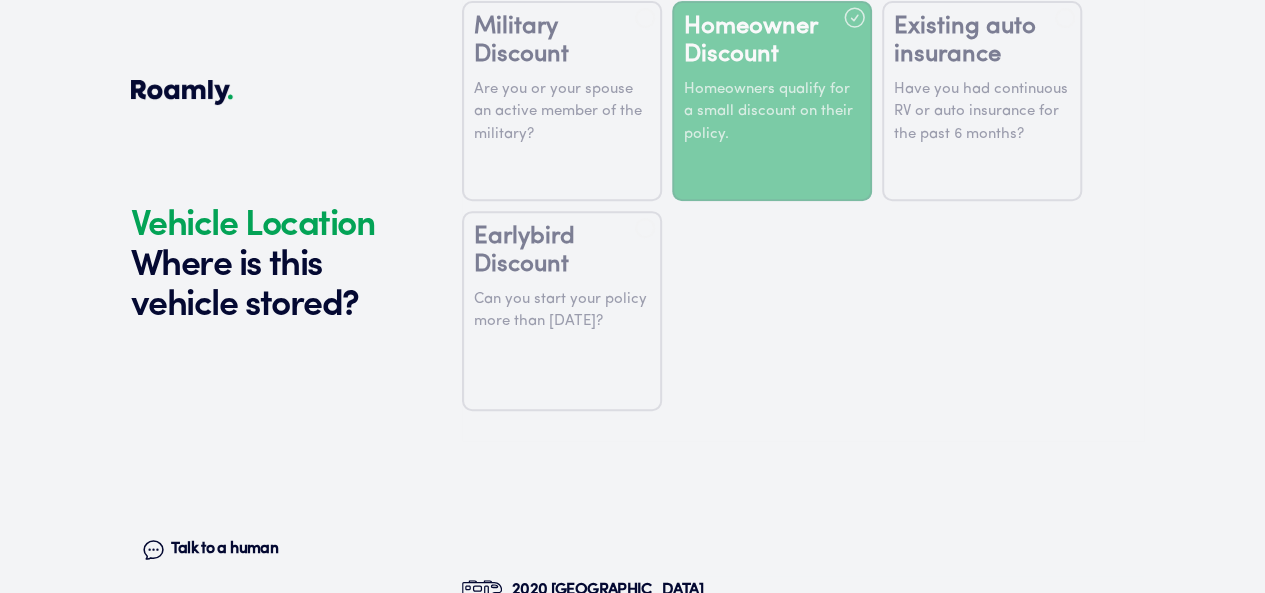 click on "[STREET_ADDRESS]" at bounding box center [874, 668] 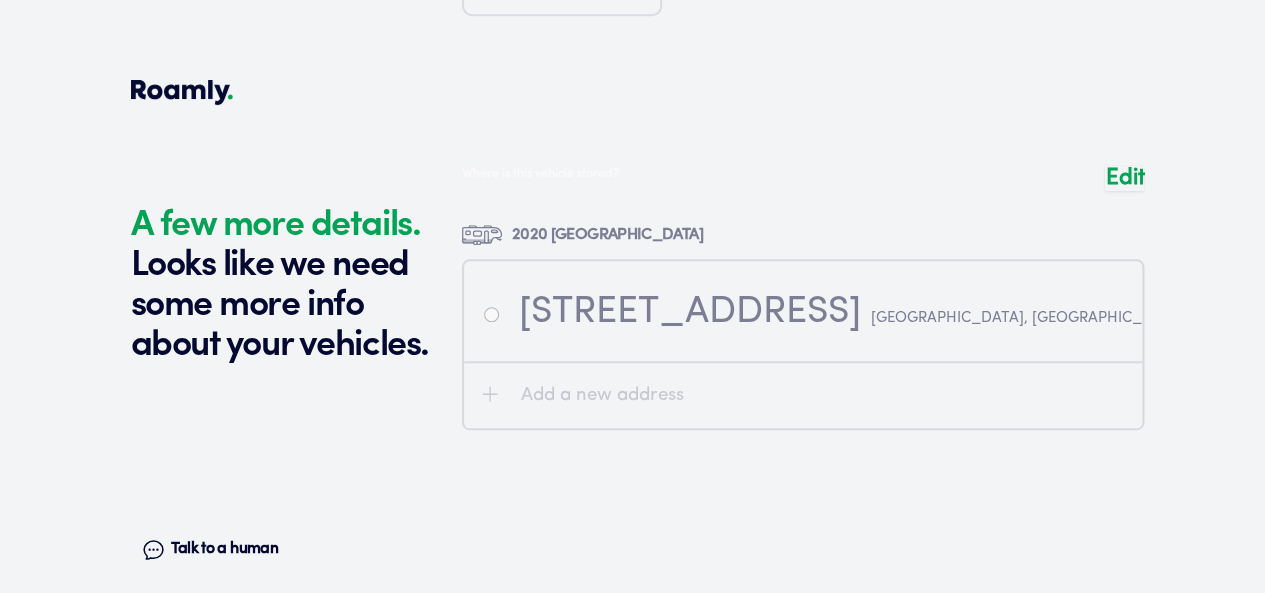 scroll, scrollTop: 4542, scrollLeft: 0, axis: vertical 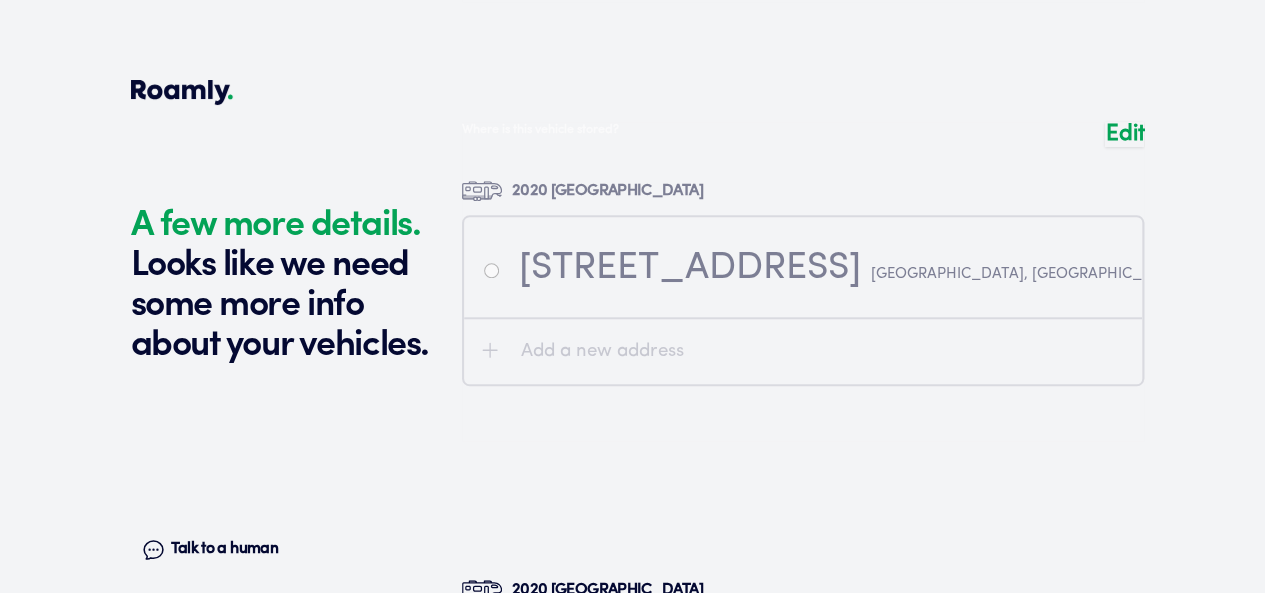 click at bounding box center (803, 664) 